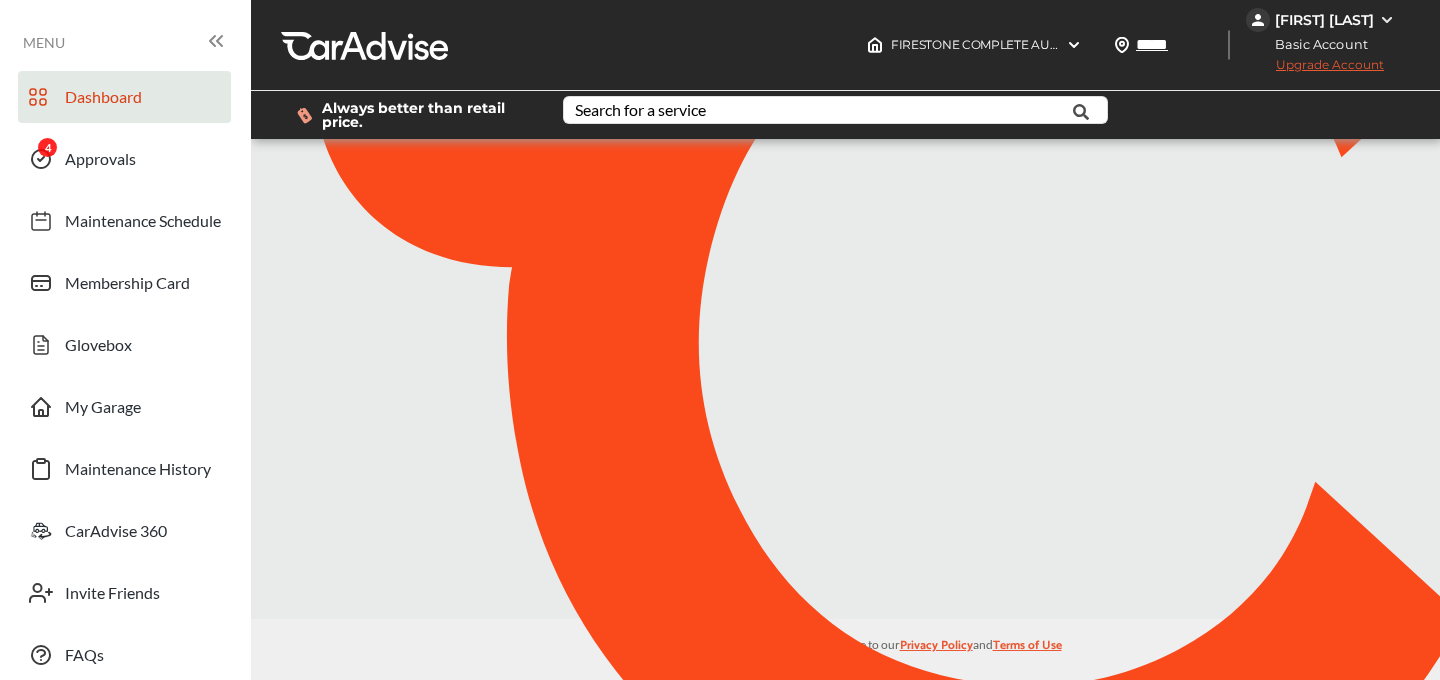 scroll, scrollTop: 0, scrollLeft: 0, axis: both 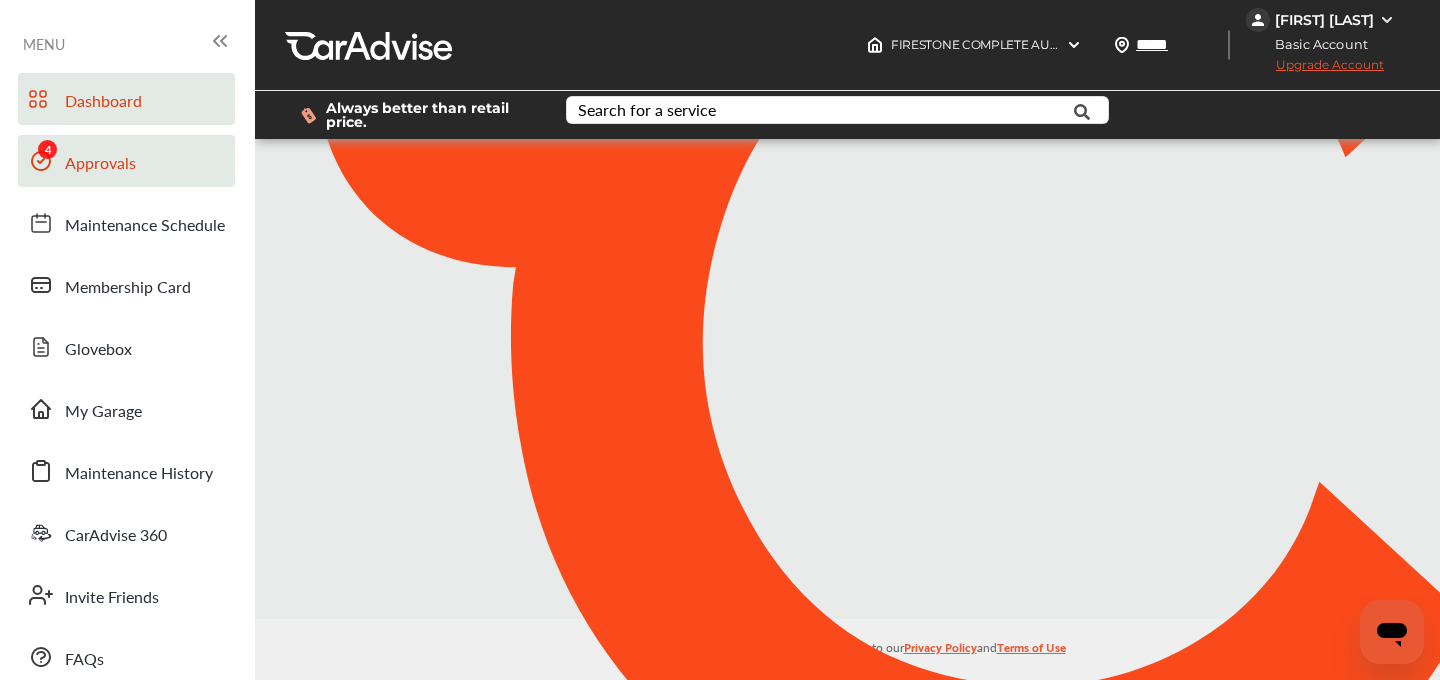 click on "Approvals" at bounding box center (100, 164) 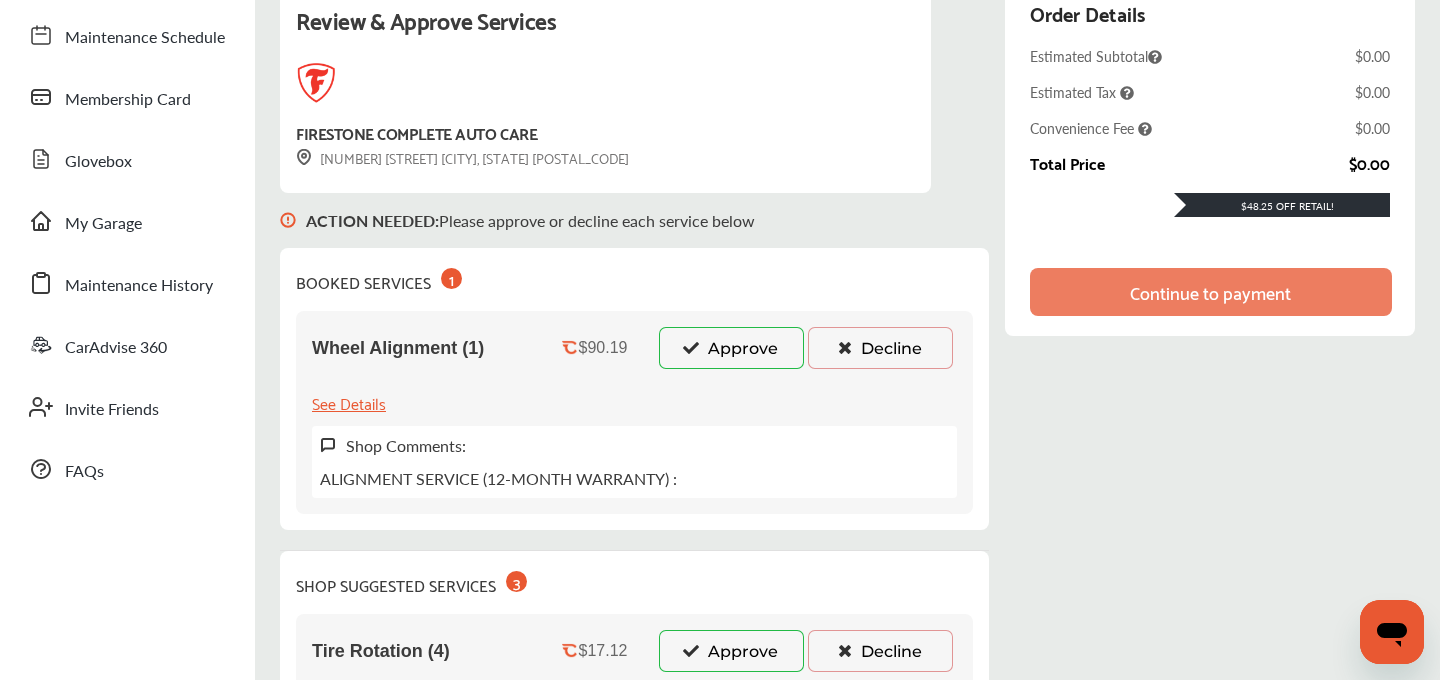 scroll, scrollTop: 195, scrollLeft: 0, axis: vertical 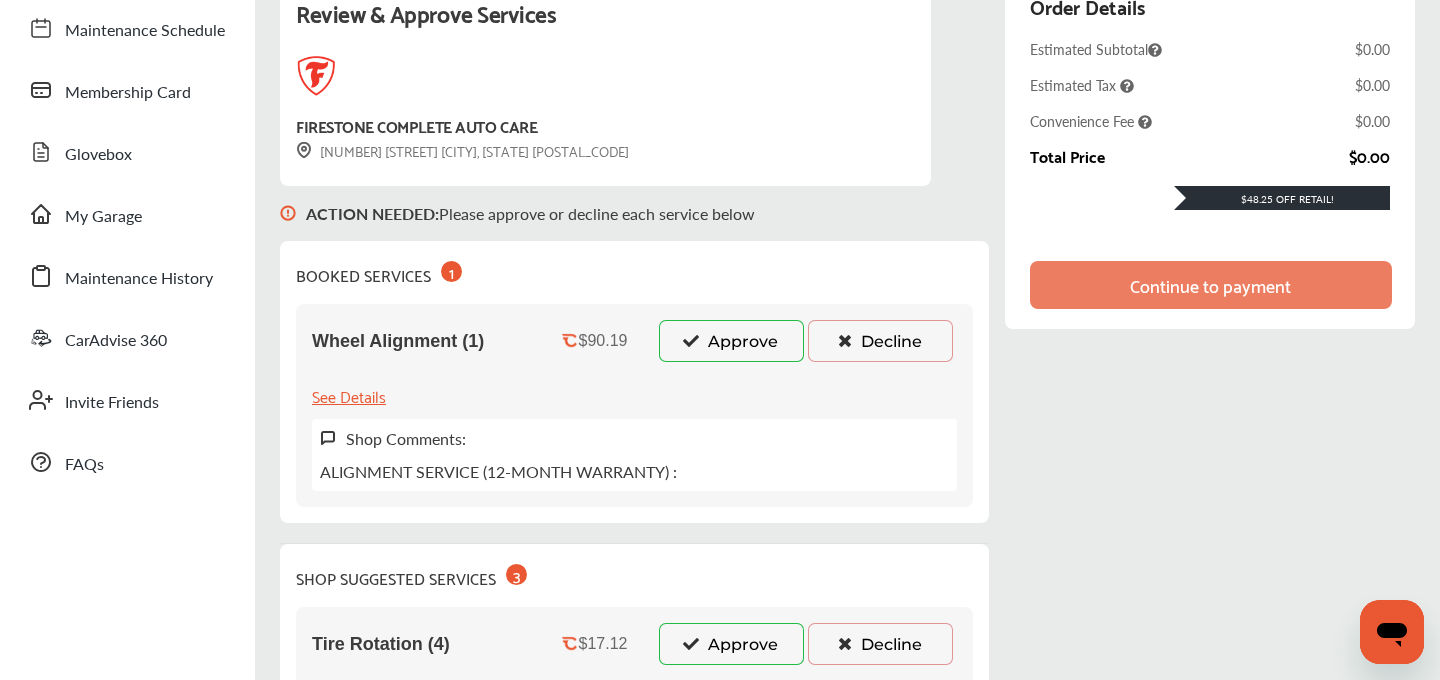 click on "Approve" at bounding box center (731, 341) 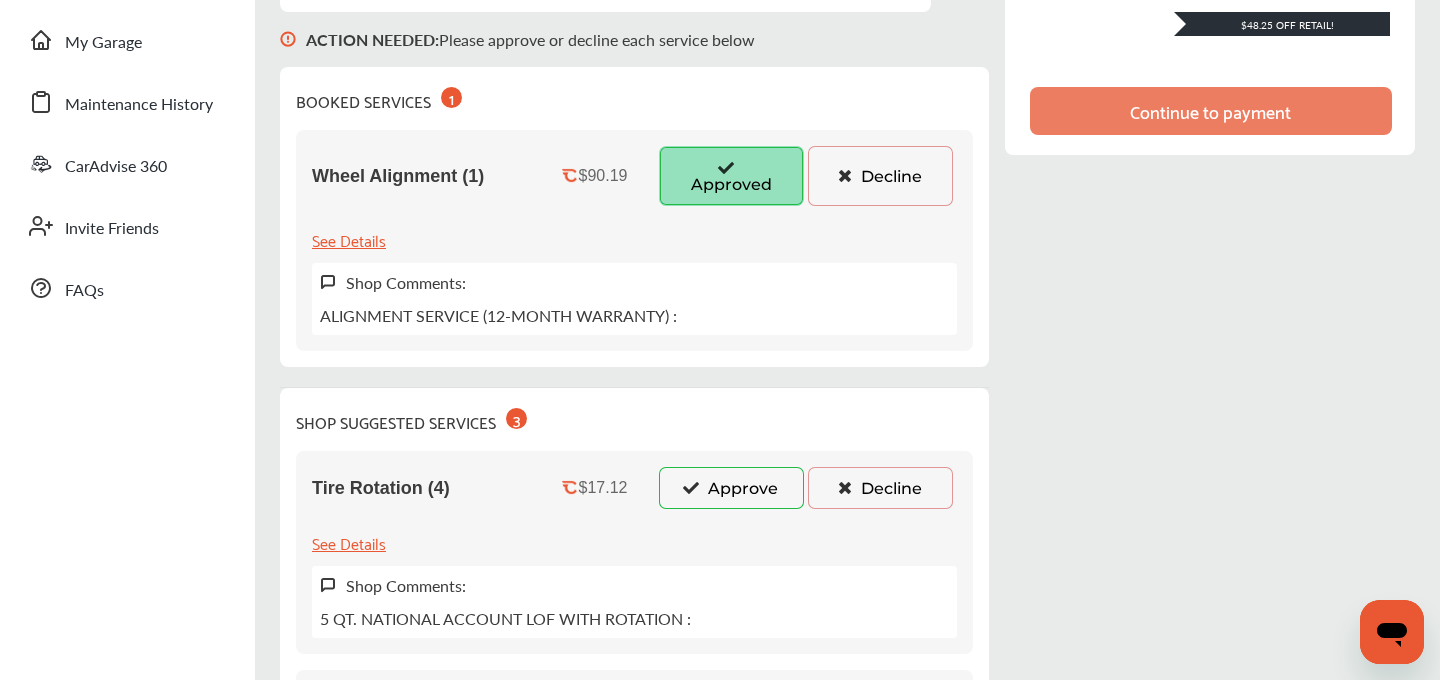 scroll, scrollTop: 427, scrollLeft: 0, axis: vertical 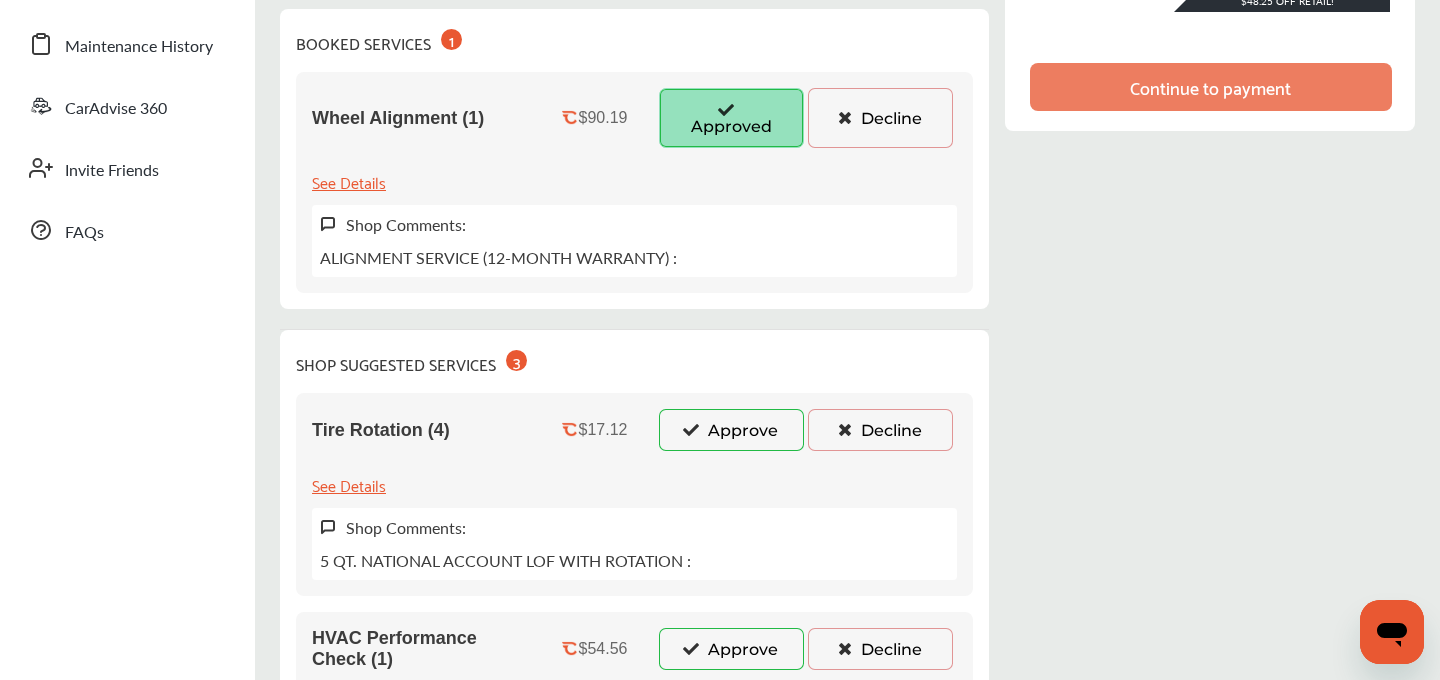 click on "Approve" at bounding box center [731, 430] 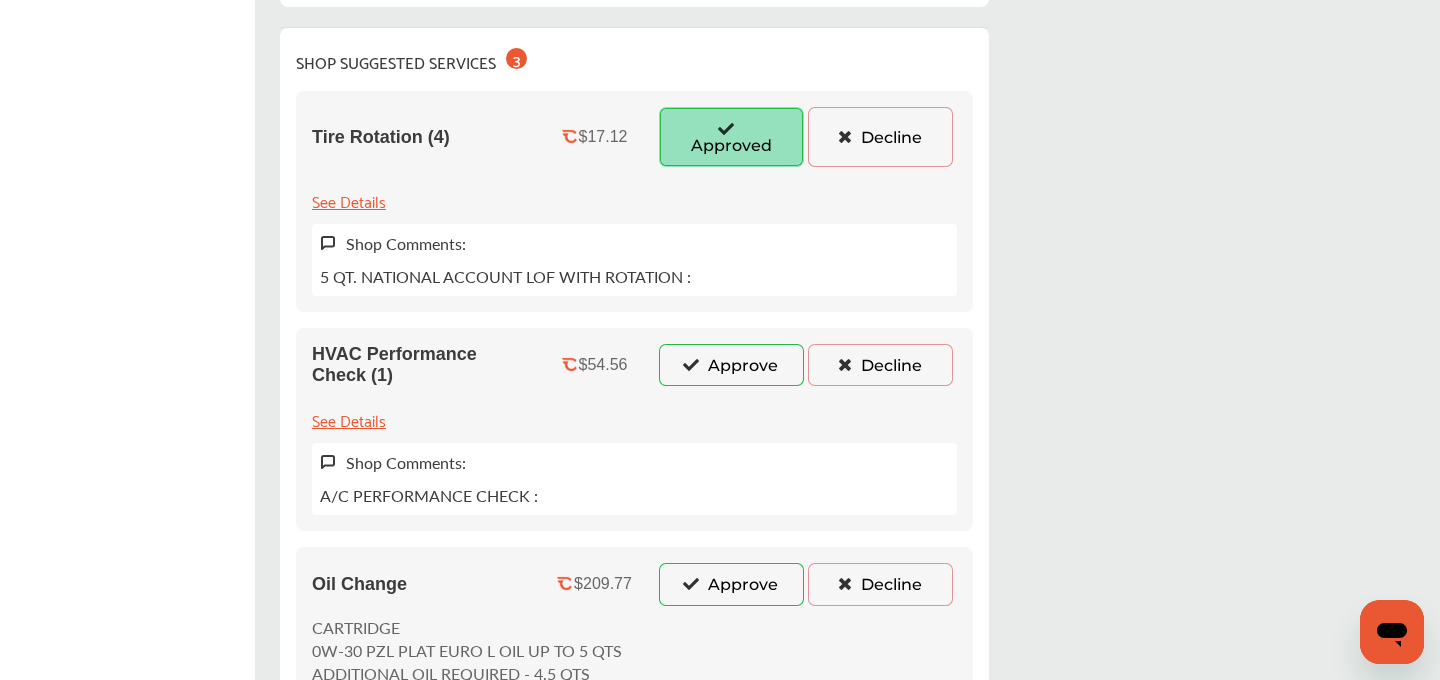 scroll, scrollTop: 759, scrollLeft: 0, axis: vertical 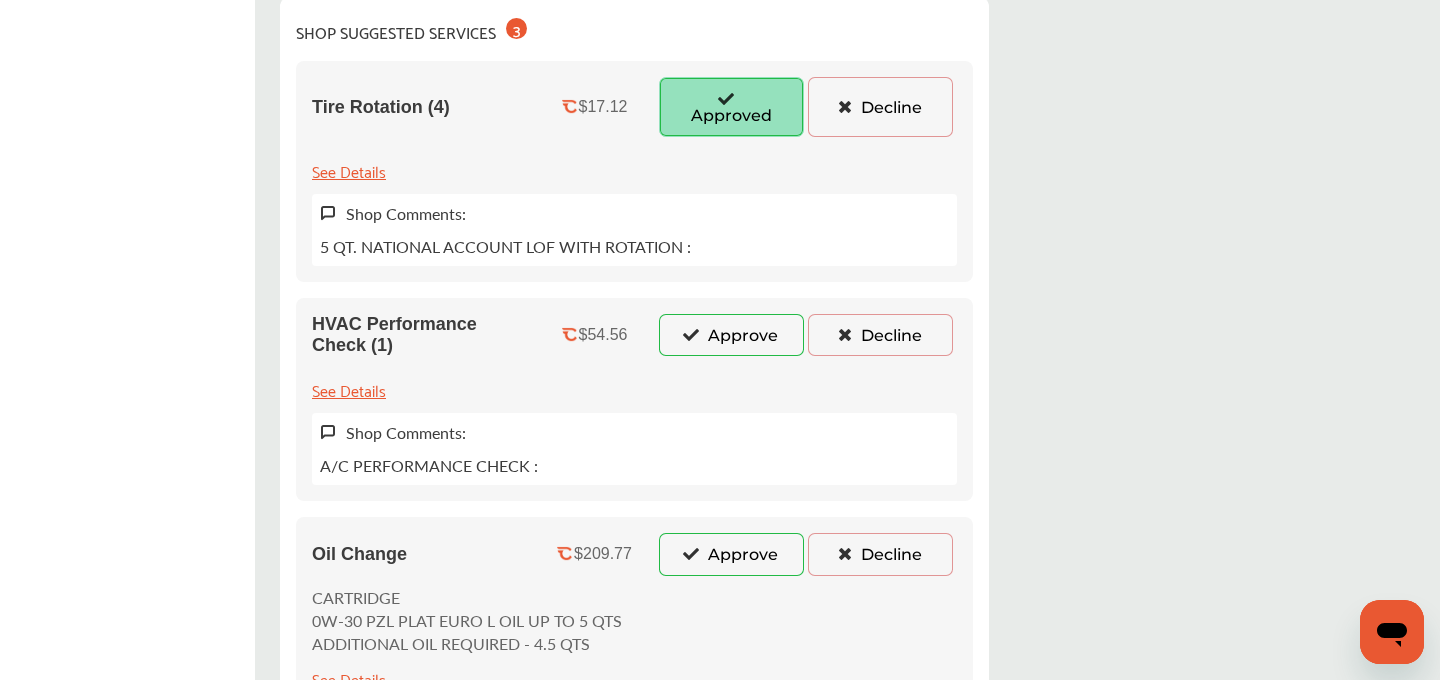 click on "Approve" at bounding box center [731, 335] 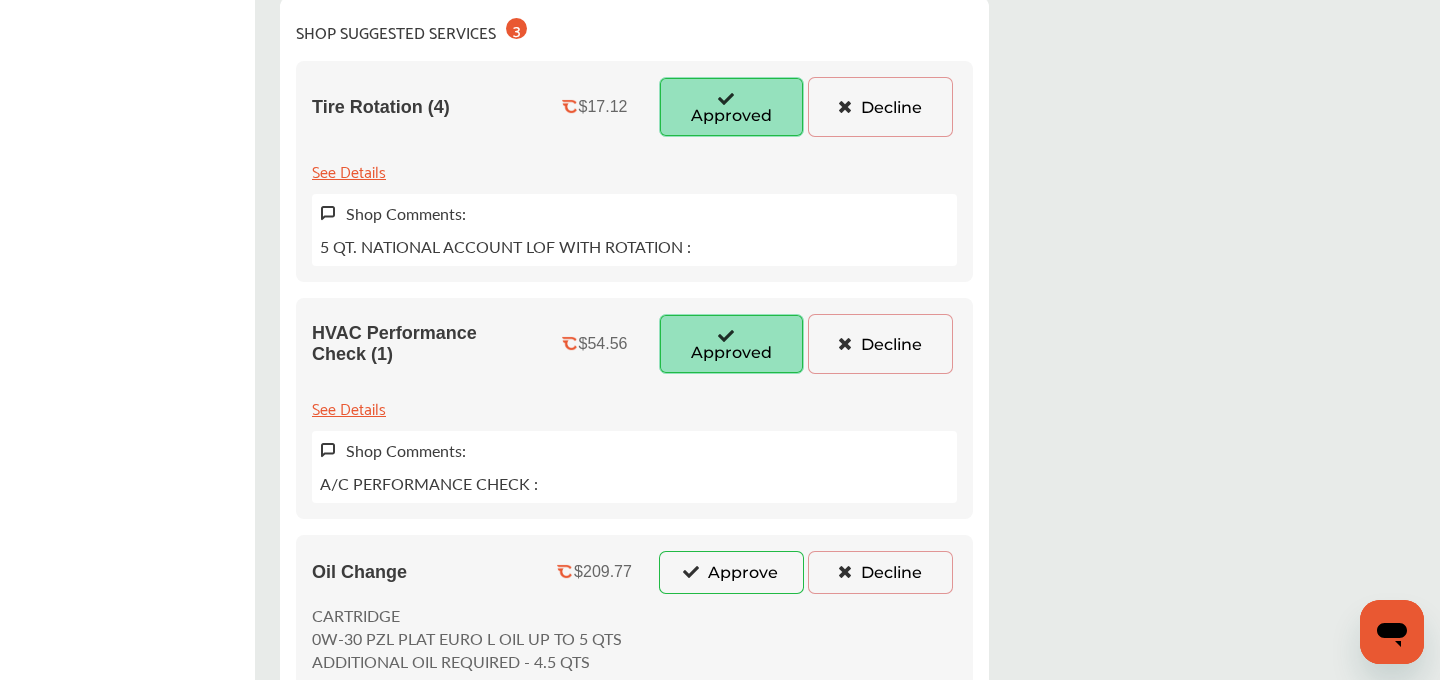 click on "Approve" at bounding box center (731, 572) 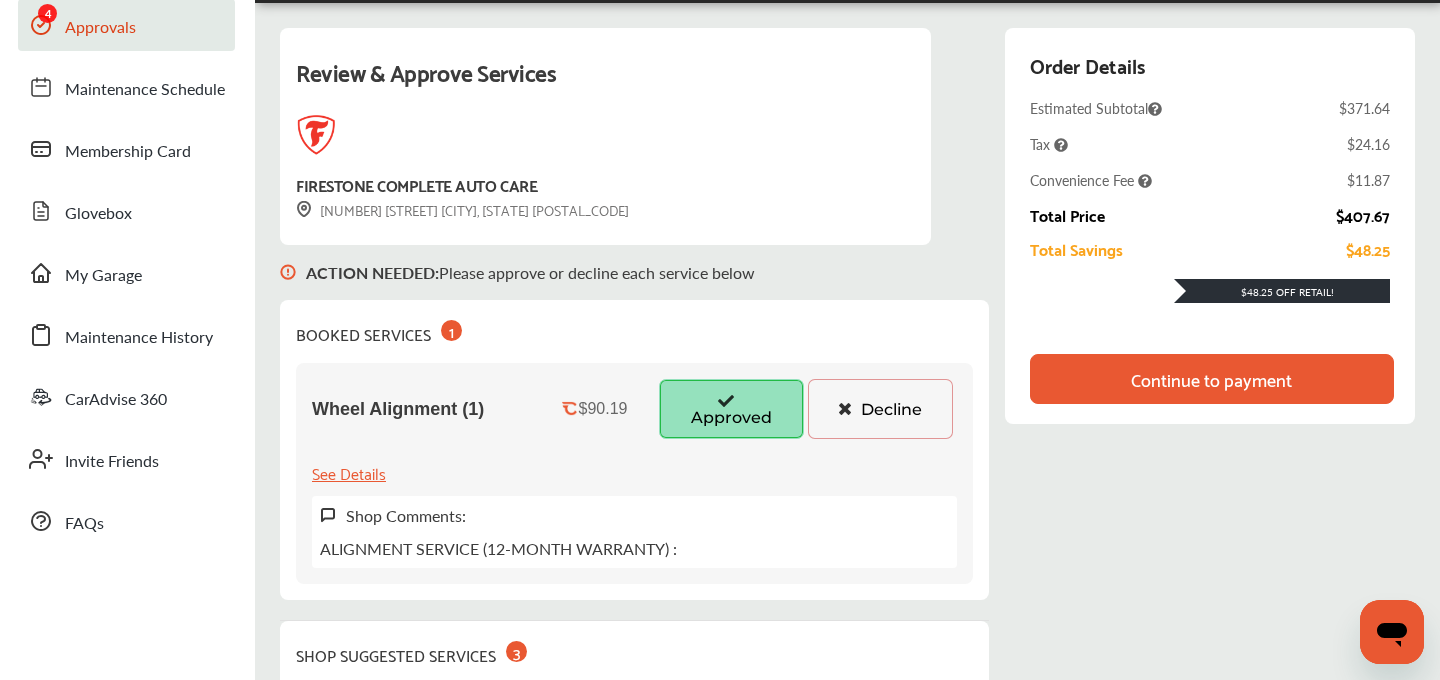 scroll, scrollTop: 0, scrollLeft: 0, axis: both 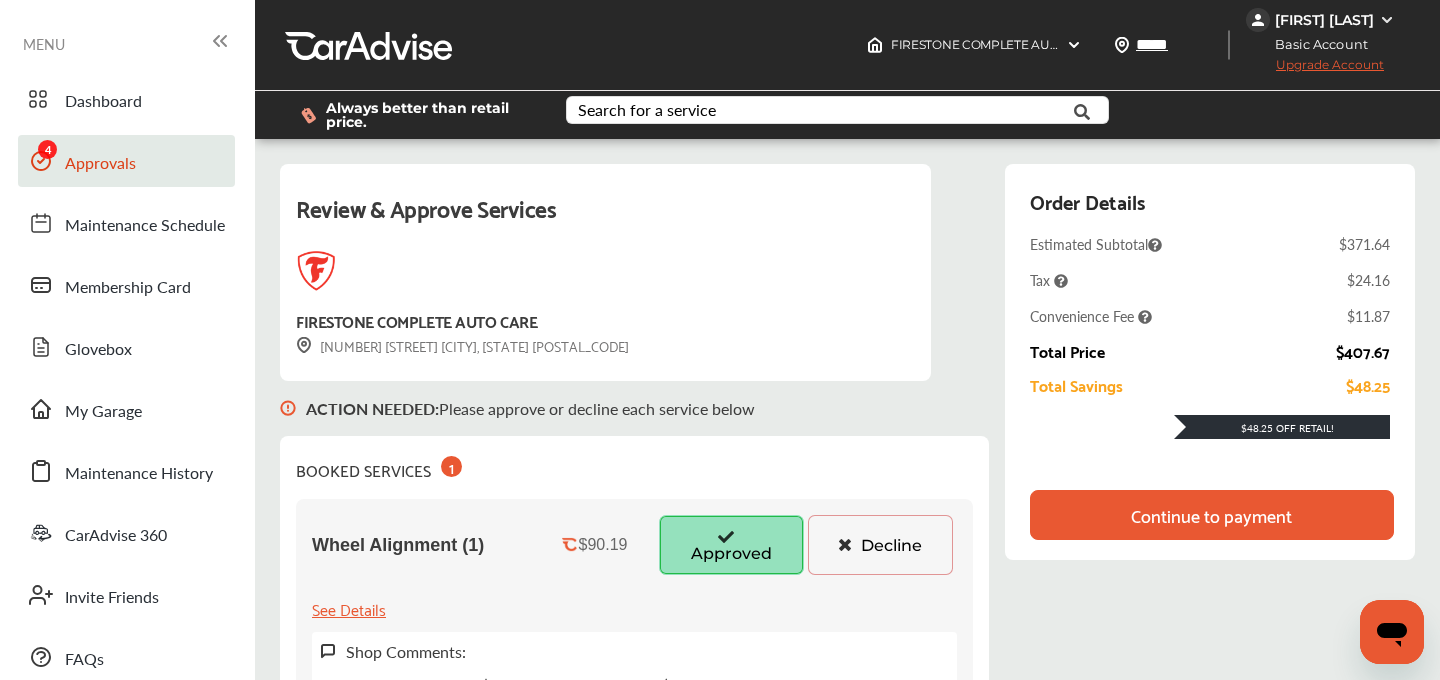 click on "Upgrade Account" at bounding box center [1315, 69] 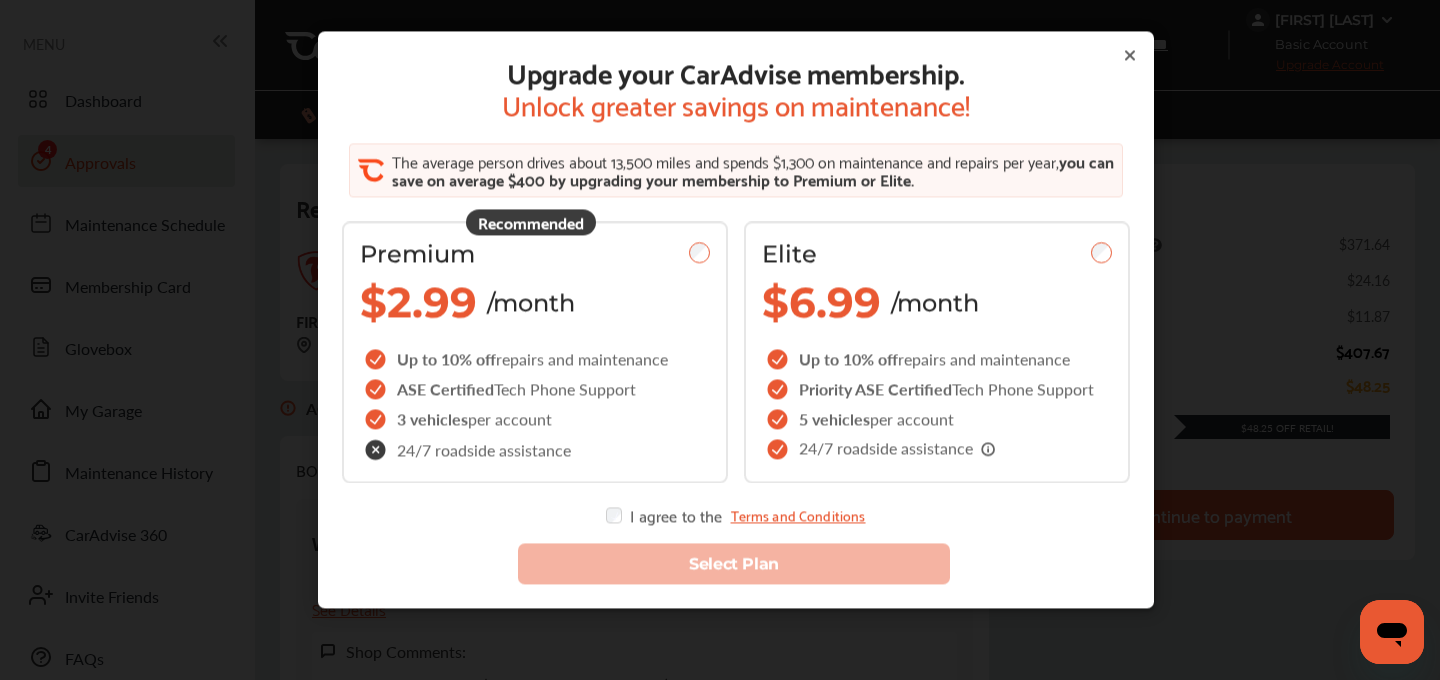 click 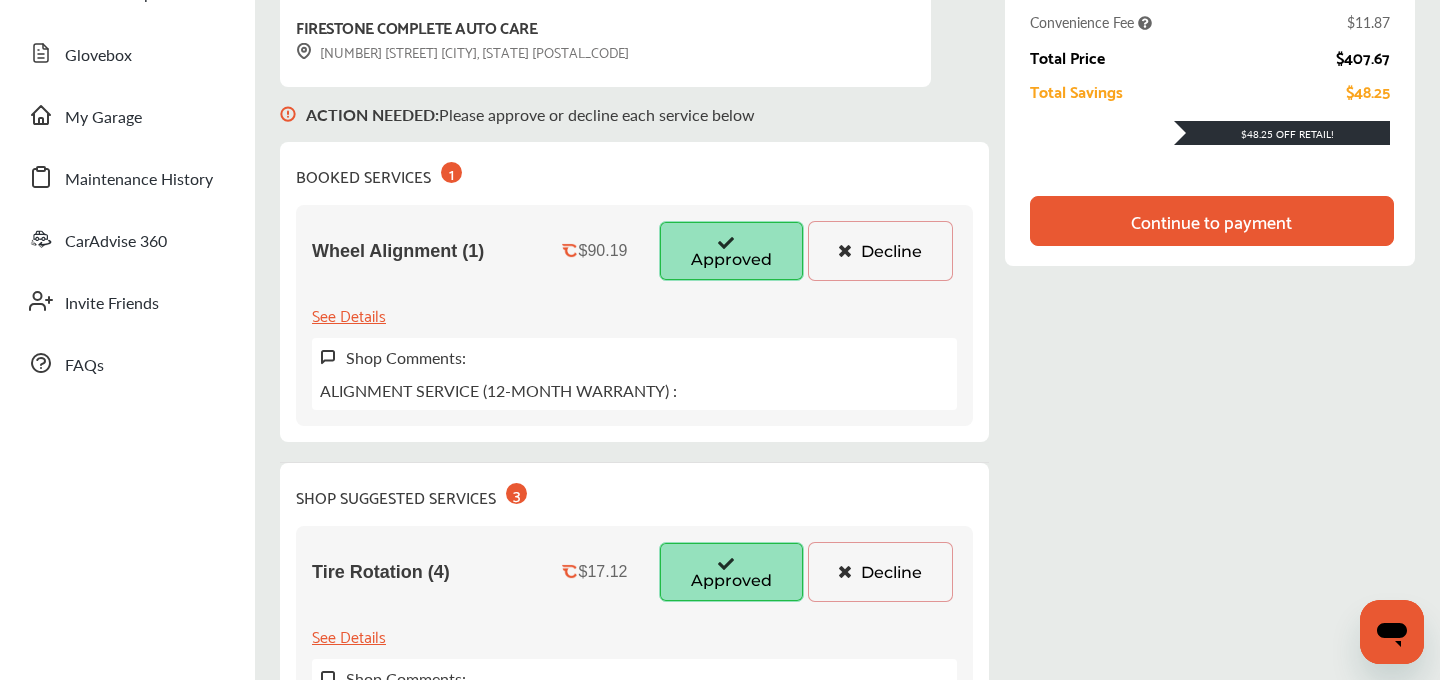 scroll, scrollTop: 0, scrollLeft: 0, axis: both 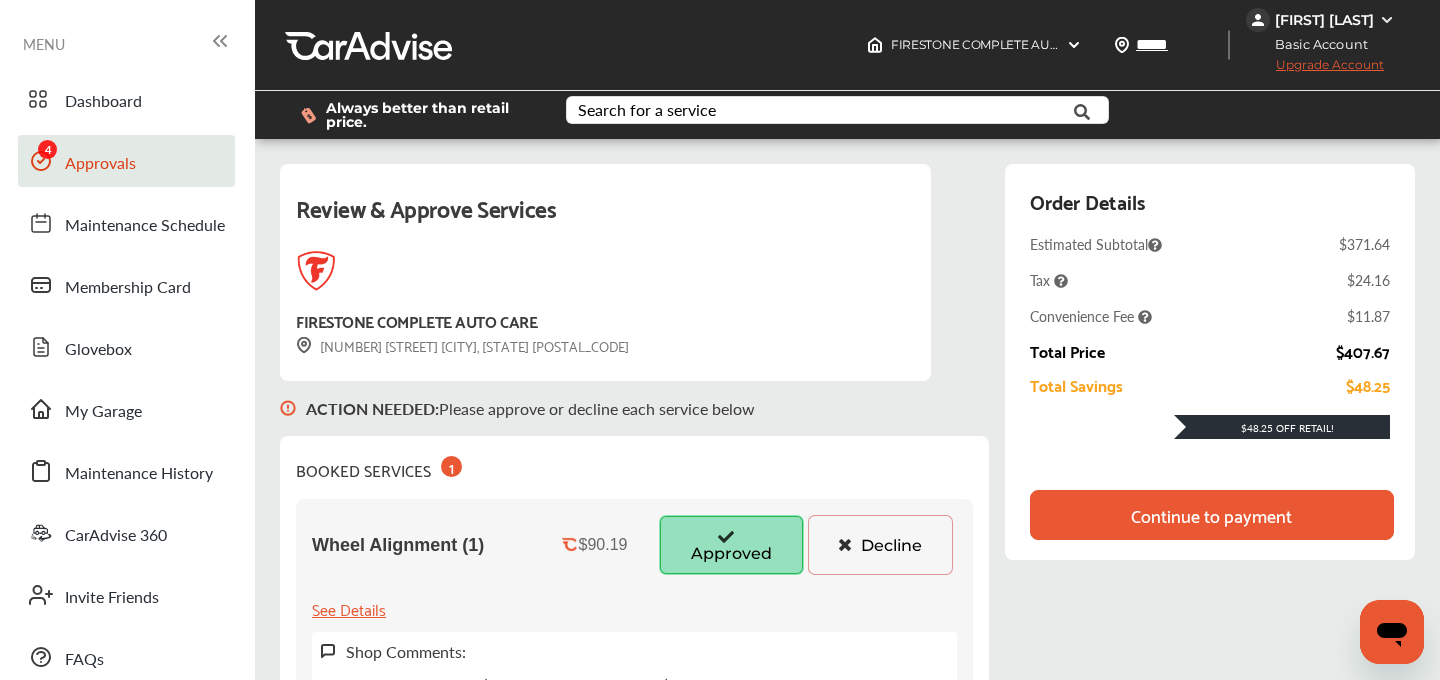 click on "Upgrade Account" at bounding box center (1315, 69) 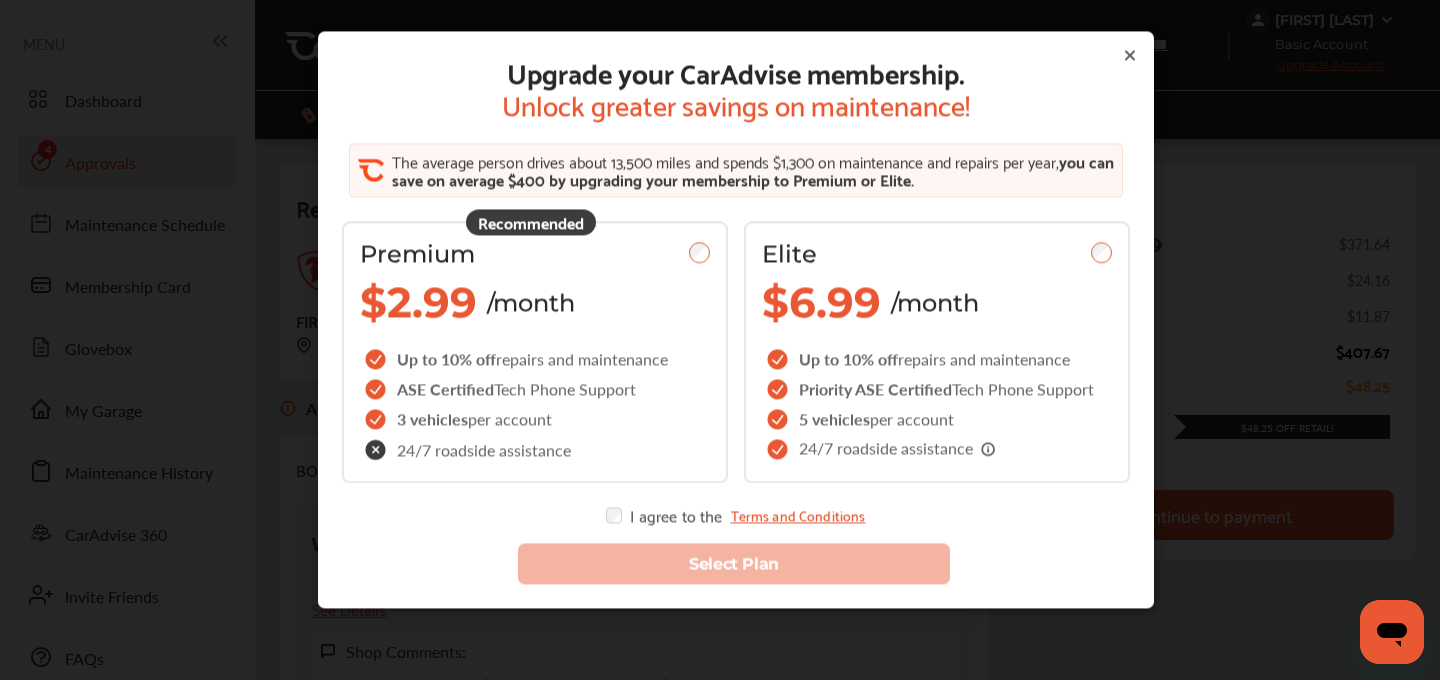 click 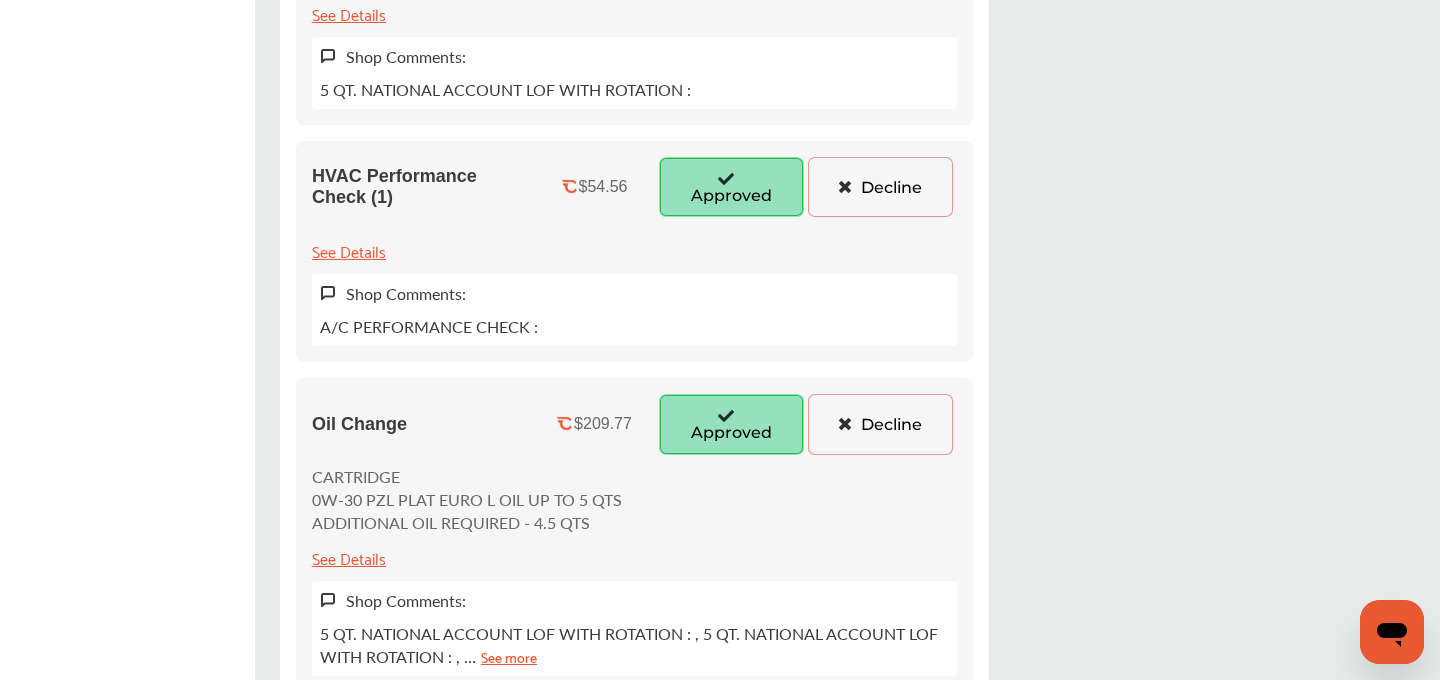 scroll, scrollTop: 915, scrollLeft: 0, axis: vertical 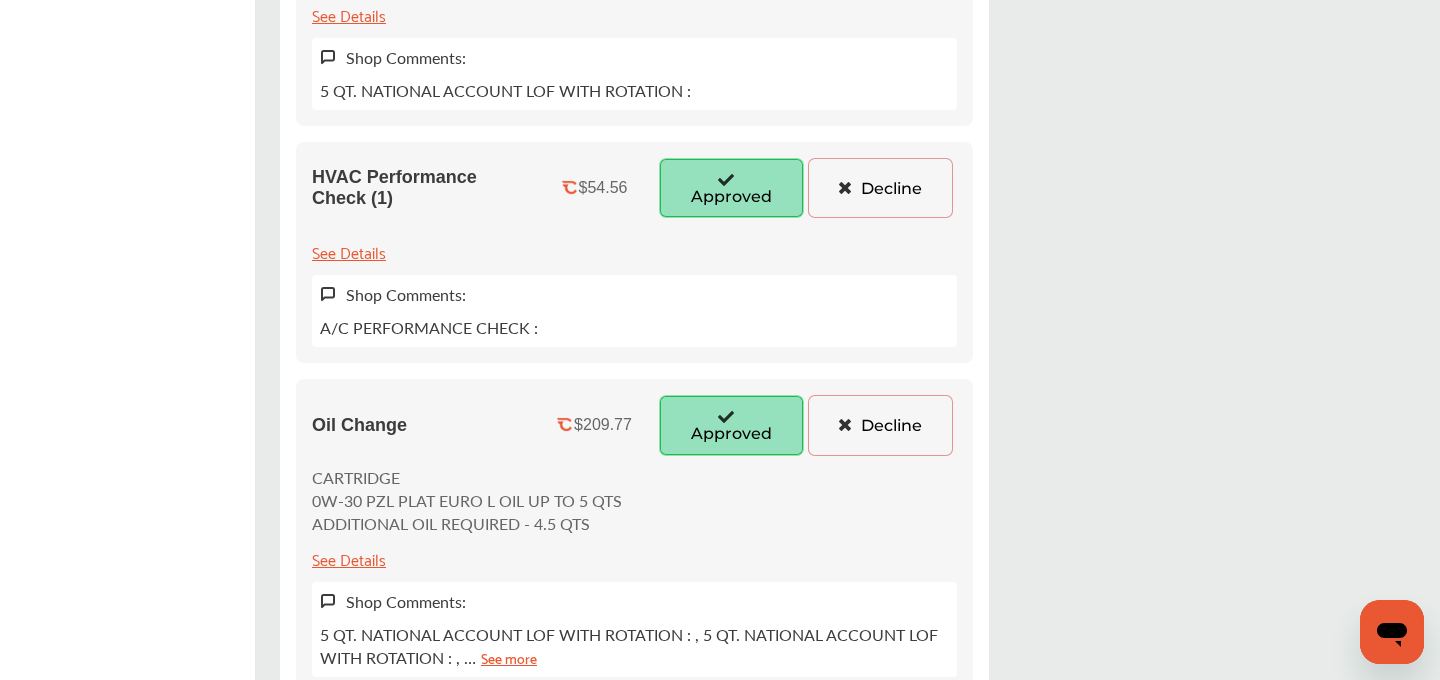 click on "Decline" at bounding box center [880, 425] 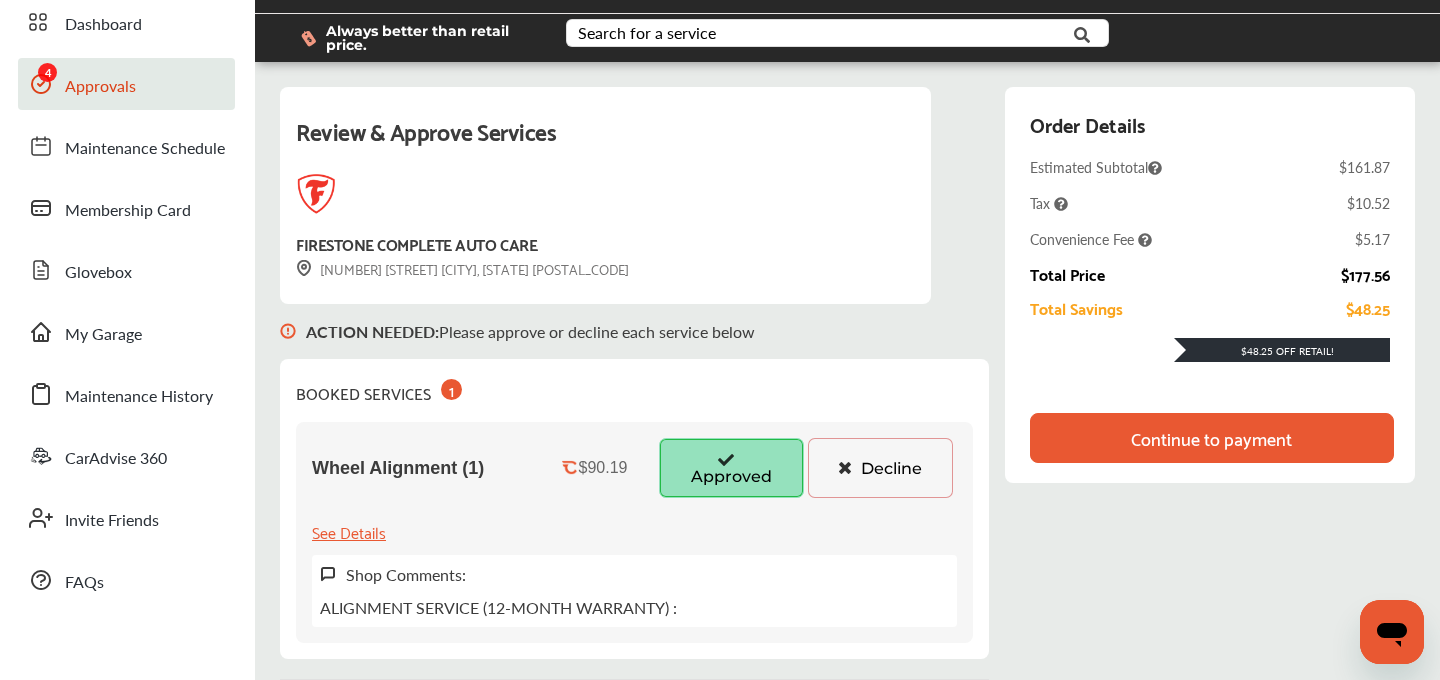 scroll, scrollTop: 0, scrollLeft: 0, axis: both 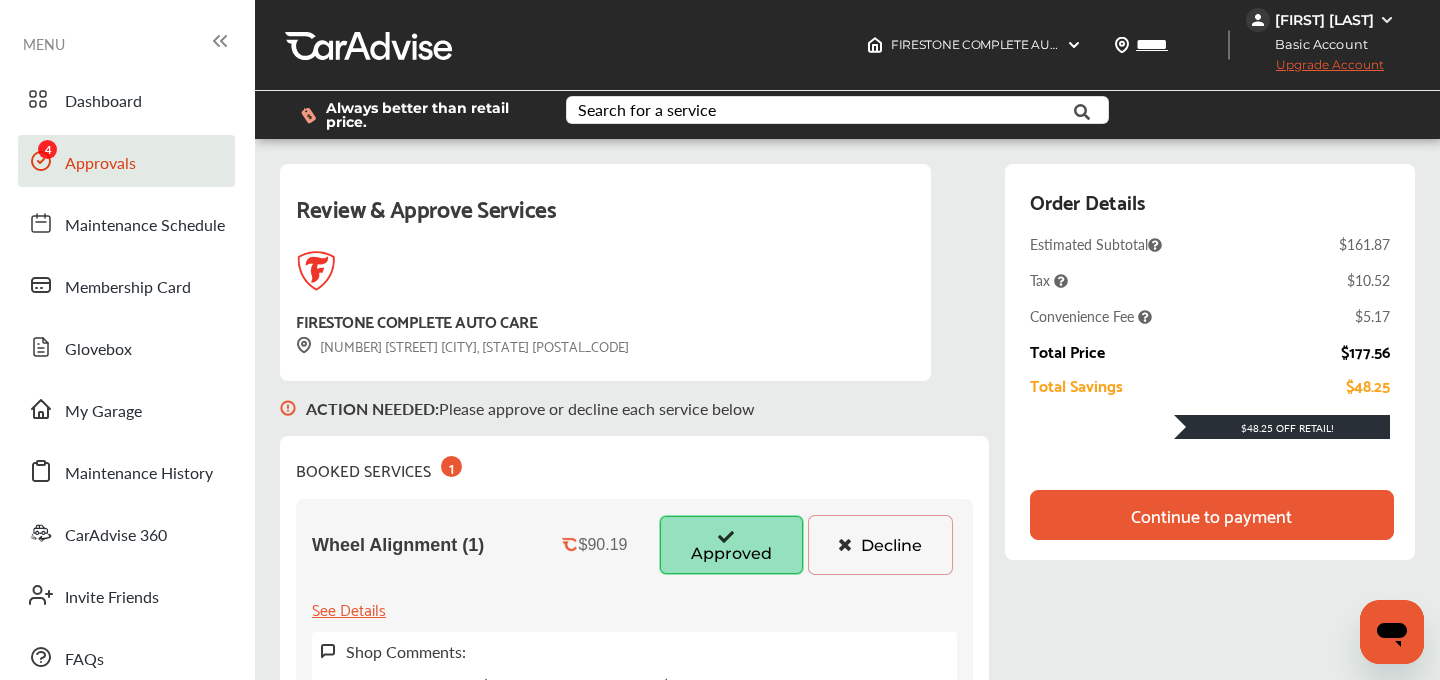 click on "Upgrade Account" at bounding box center (1315, 69) 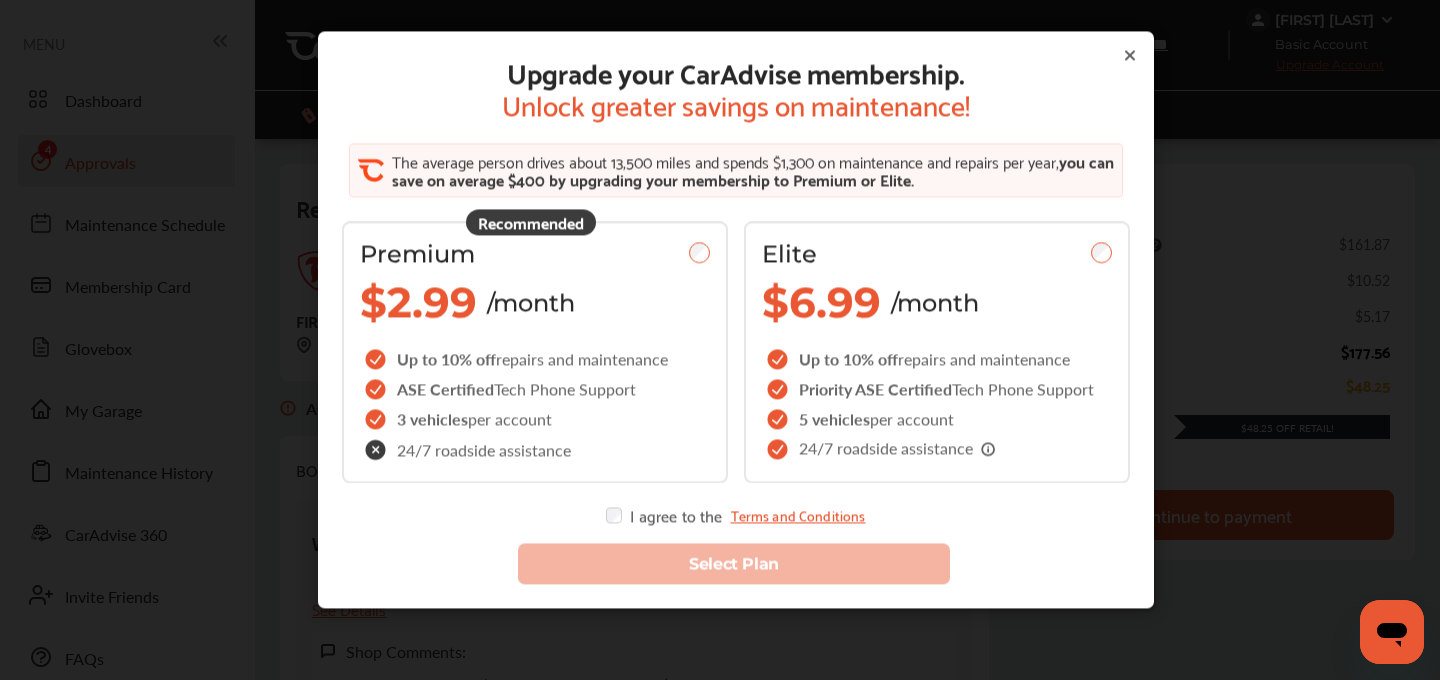 click 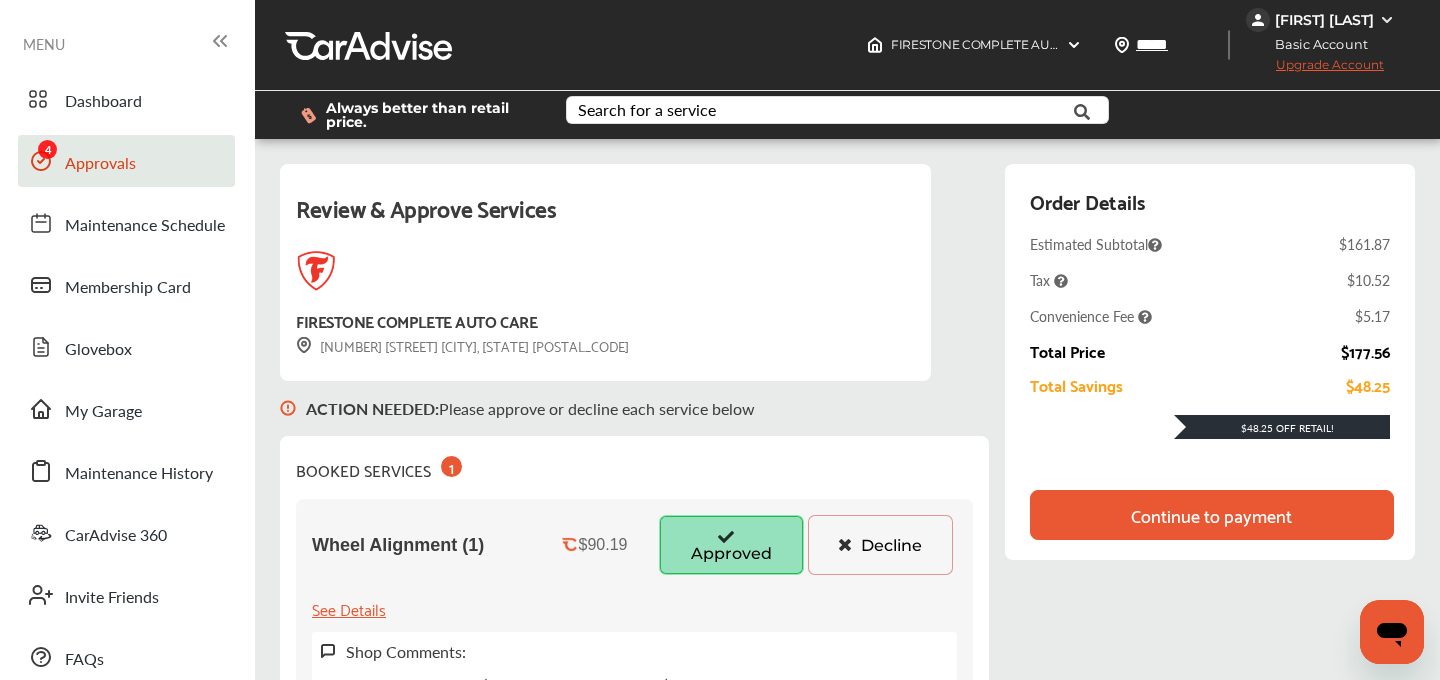 click on "Upgrade Account" at bounding box center [1315, 69] 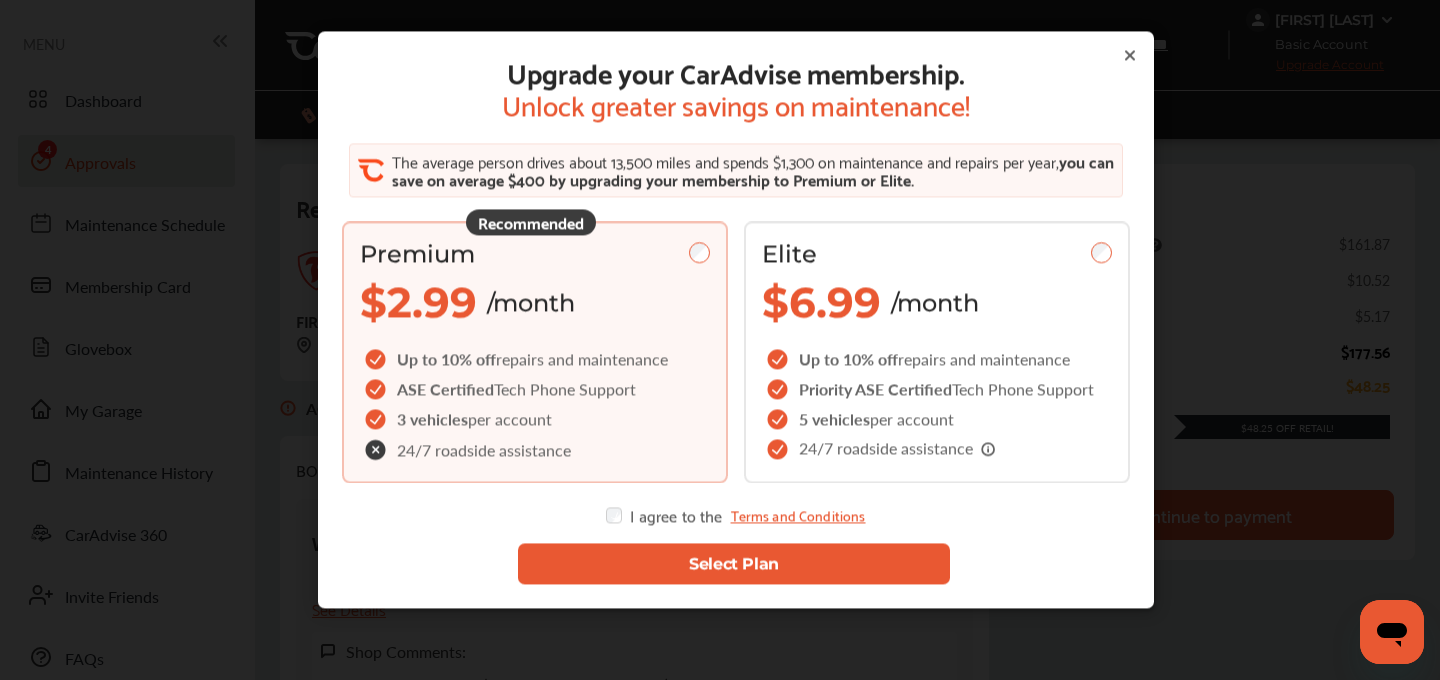 click on "Select Plan" at bounding box center (734, 564) 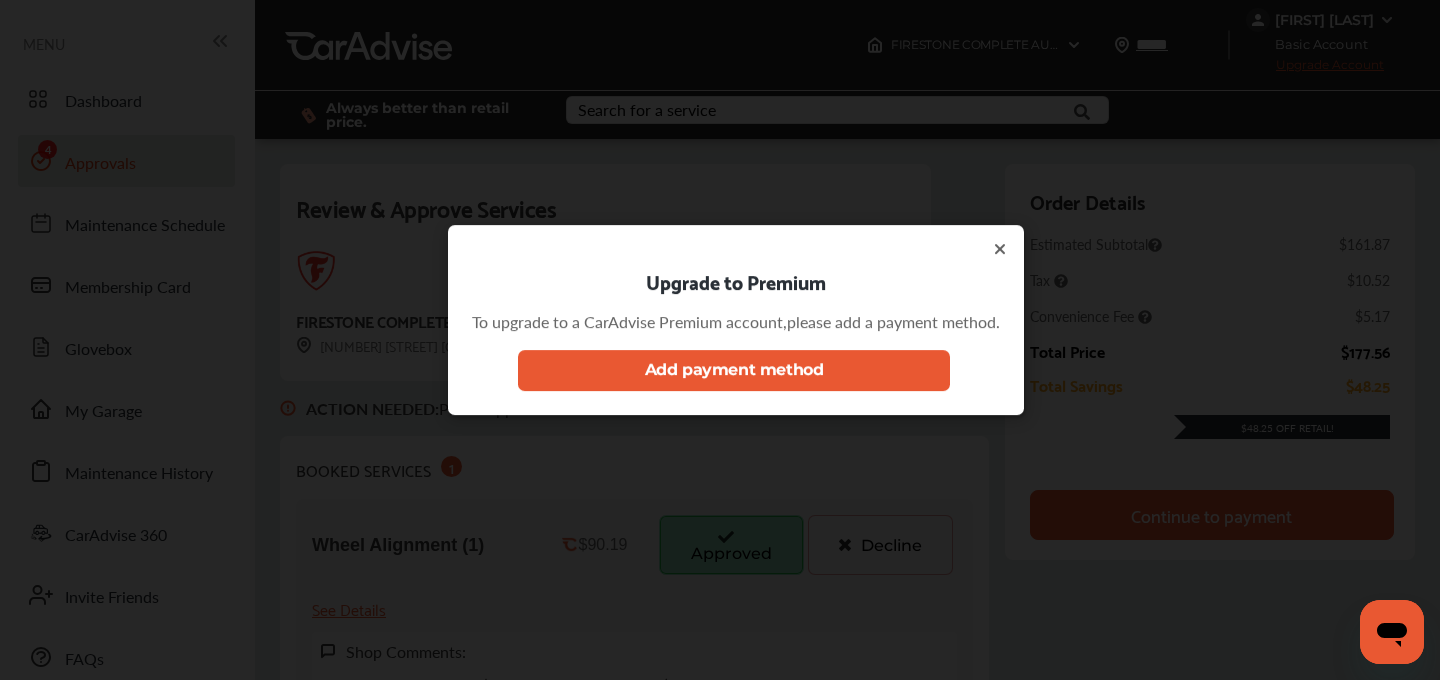 click on "Add payment method" at bounding box center [734, 370] 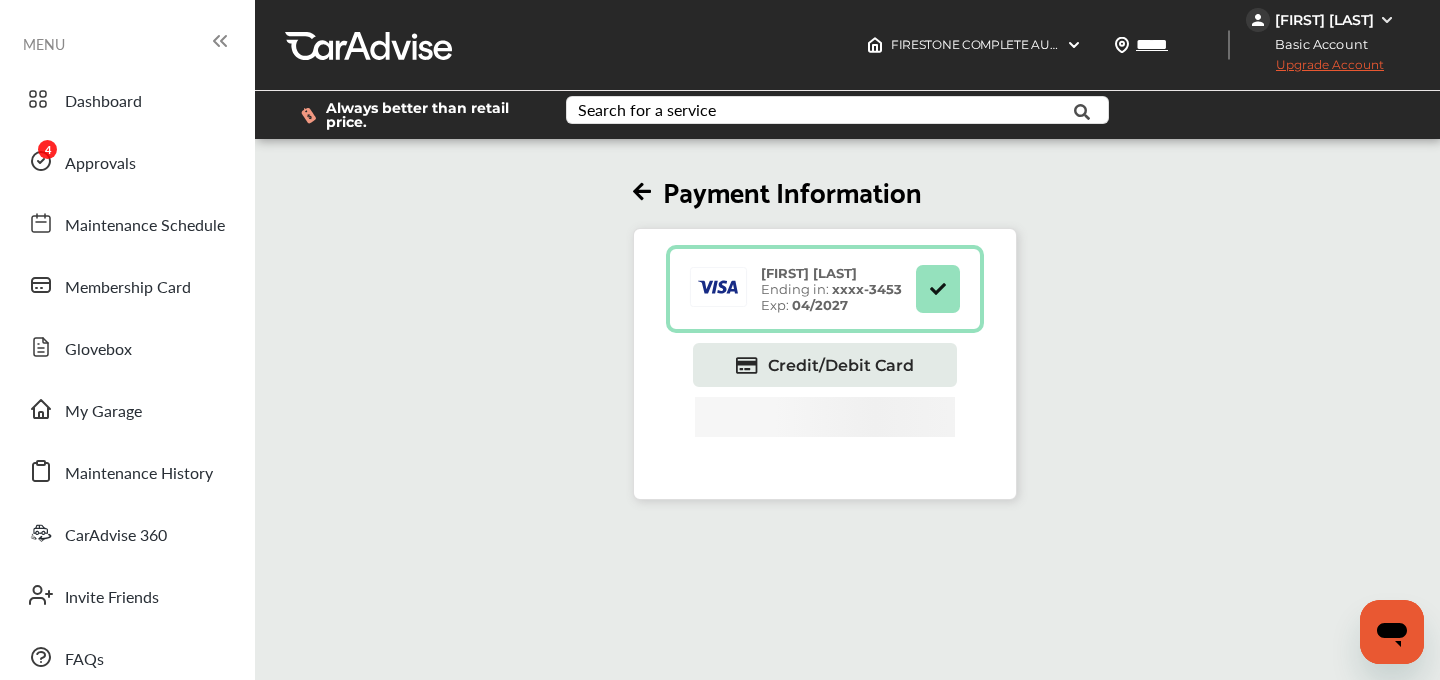 click on "Upgrade Account" at bounding box center (1315, 69) 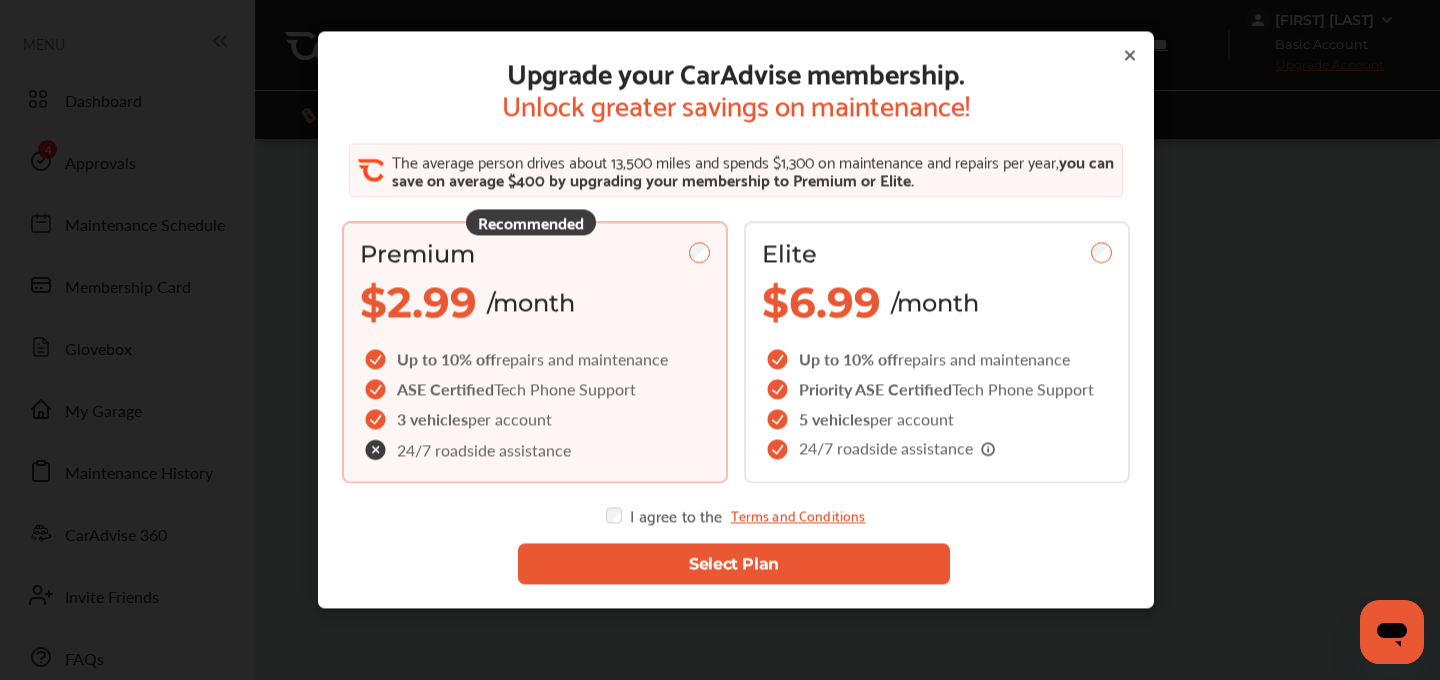 click 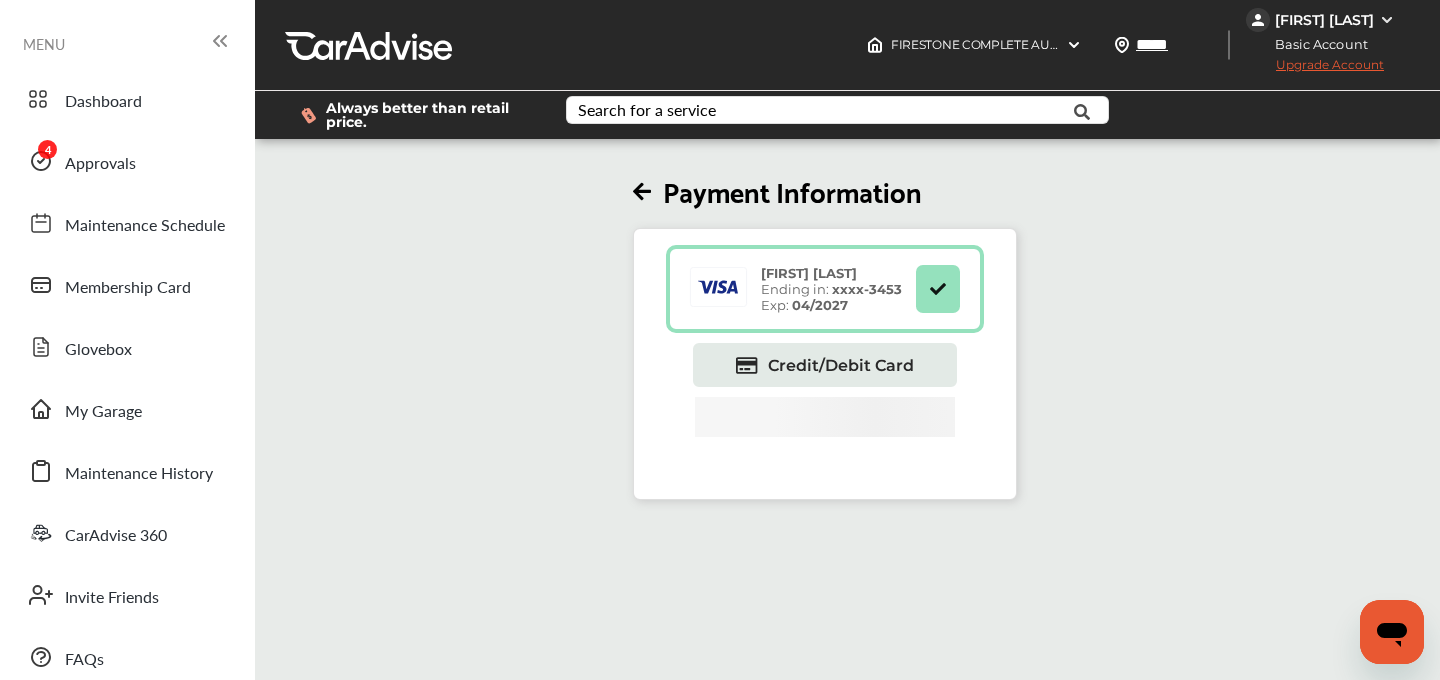 click on "Upgrade Account" at bounding box center (1315, 69) 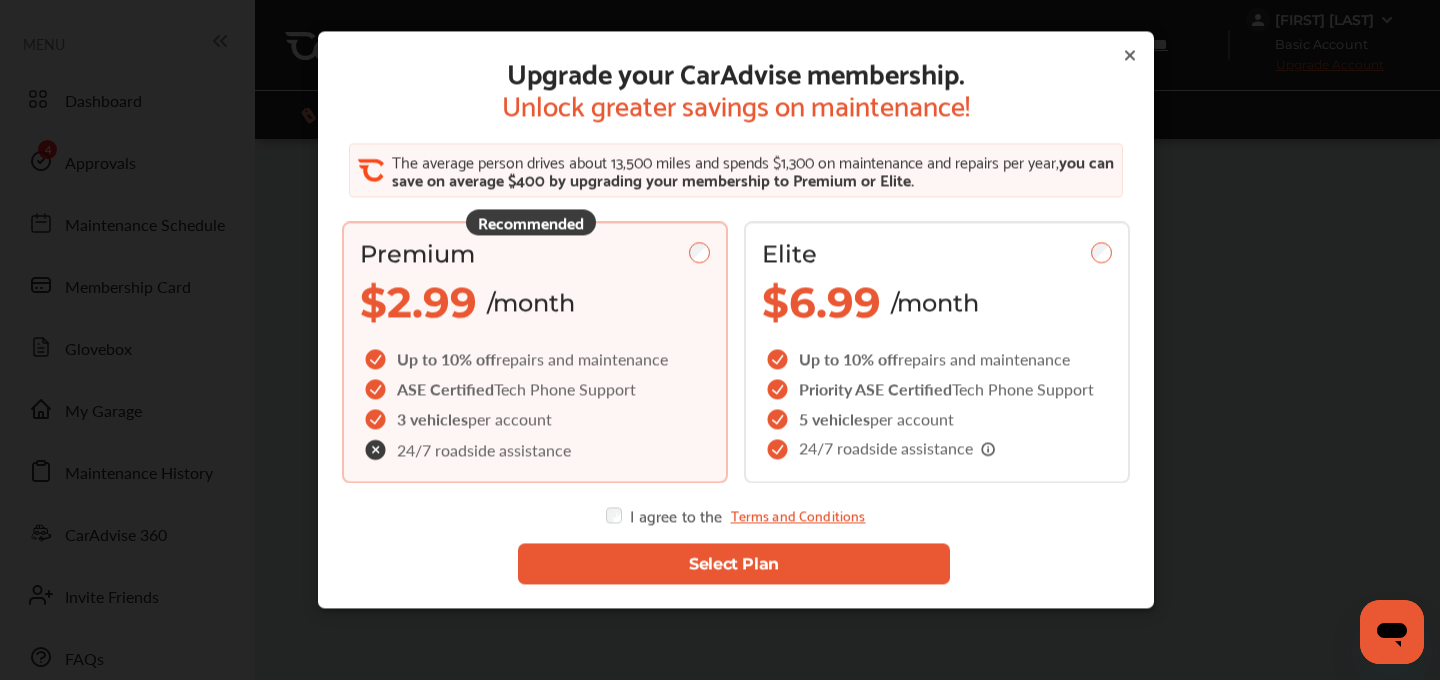 click on "Select Plan" at bounding box center [734, 564] 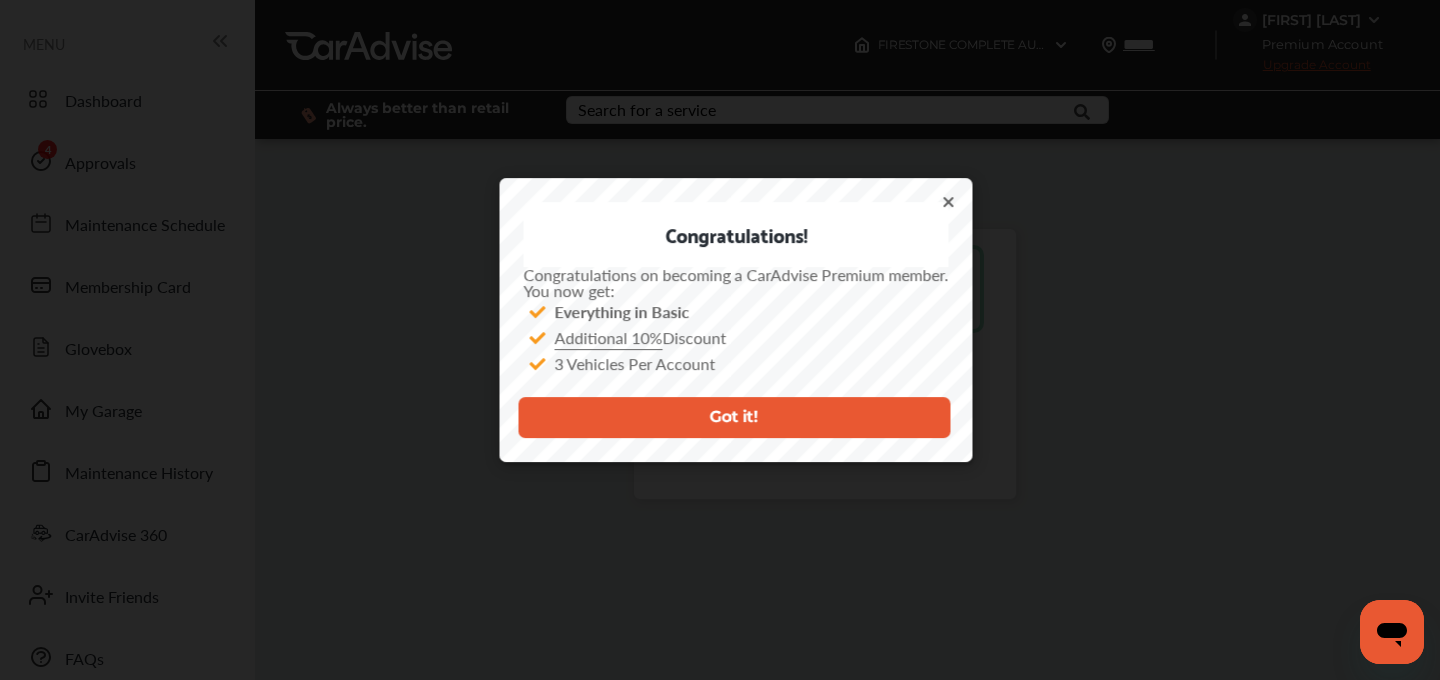 click 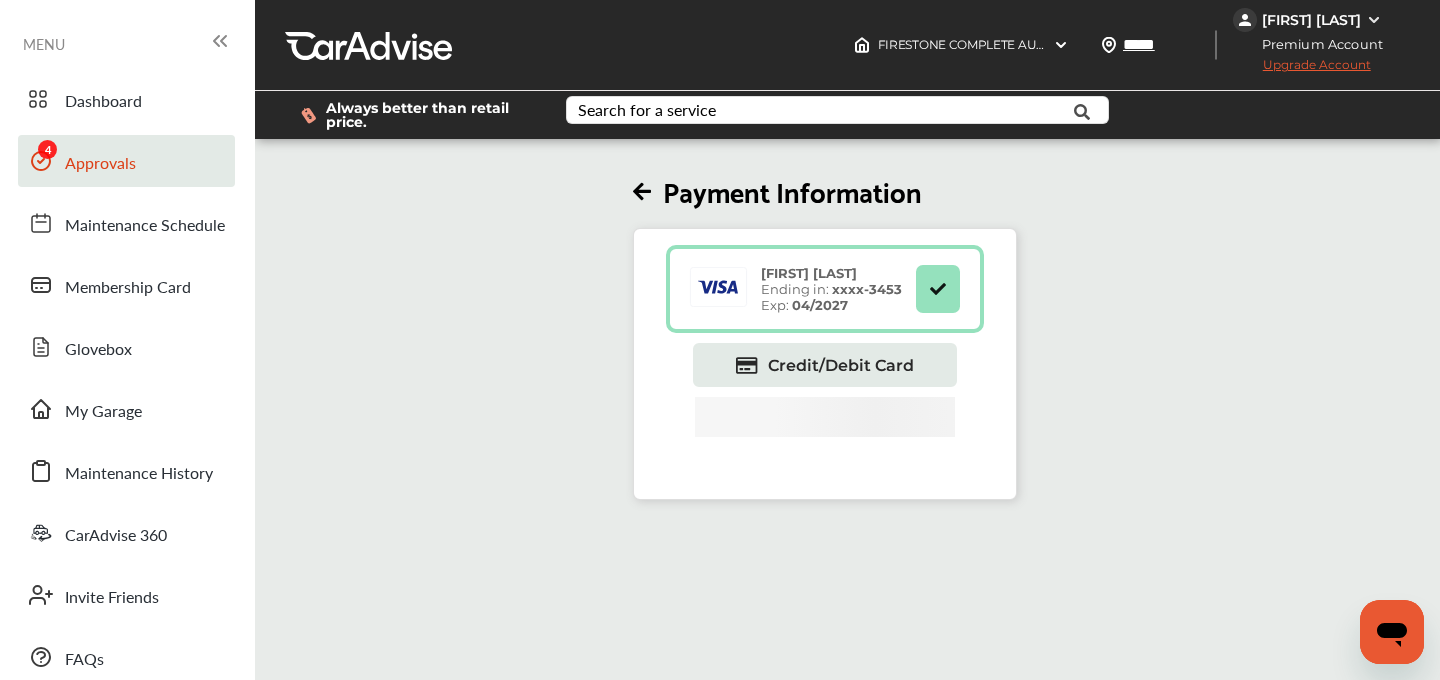 click on "Approvals" at bounding box center (100, 164) 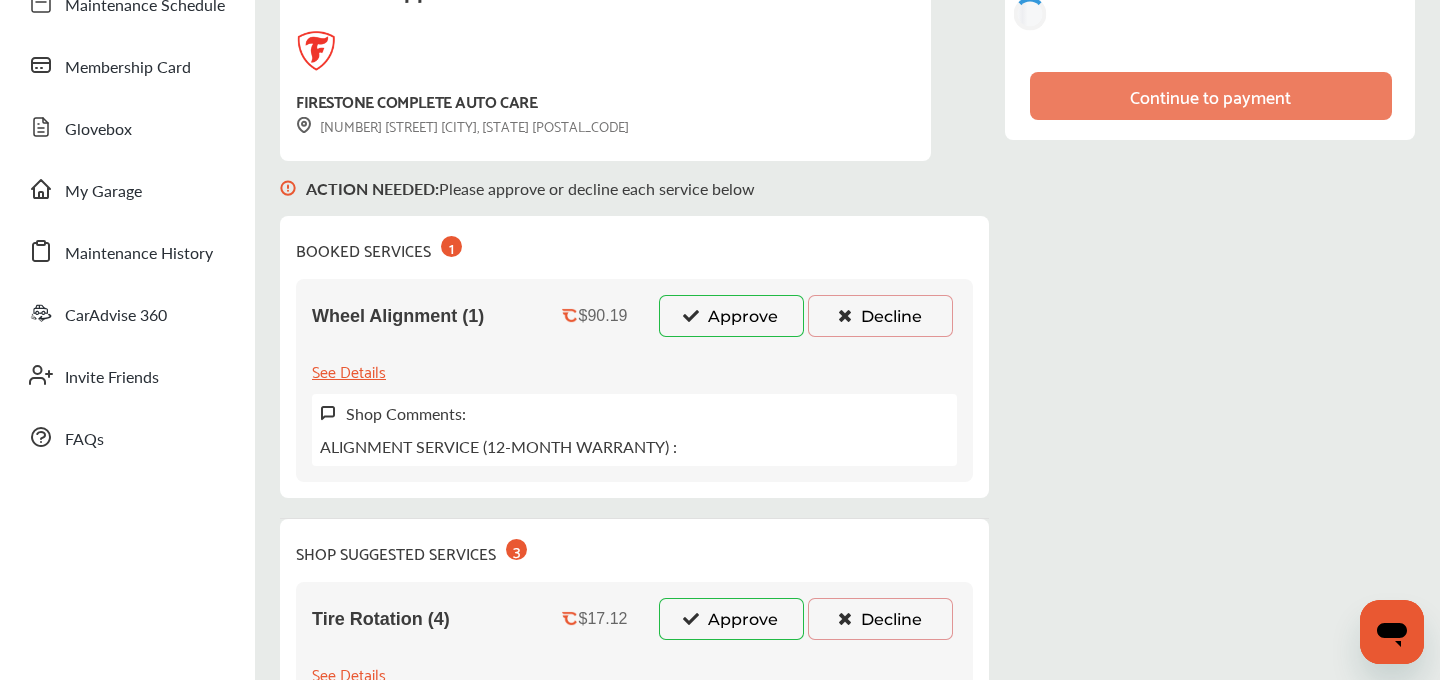 scroll, scrollTop: 217, scrollLeft: 0, axis: vertical 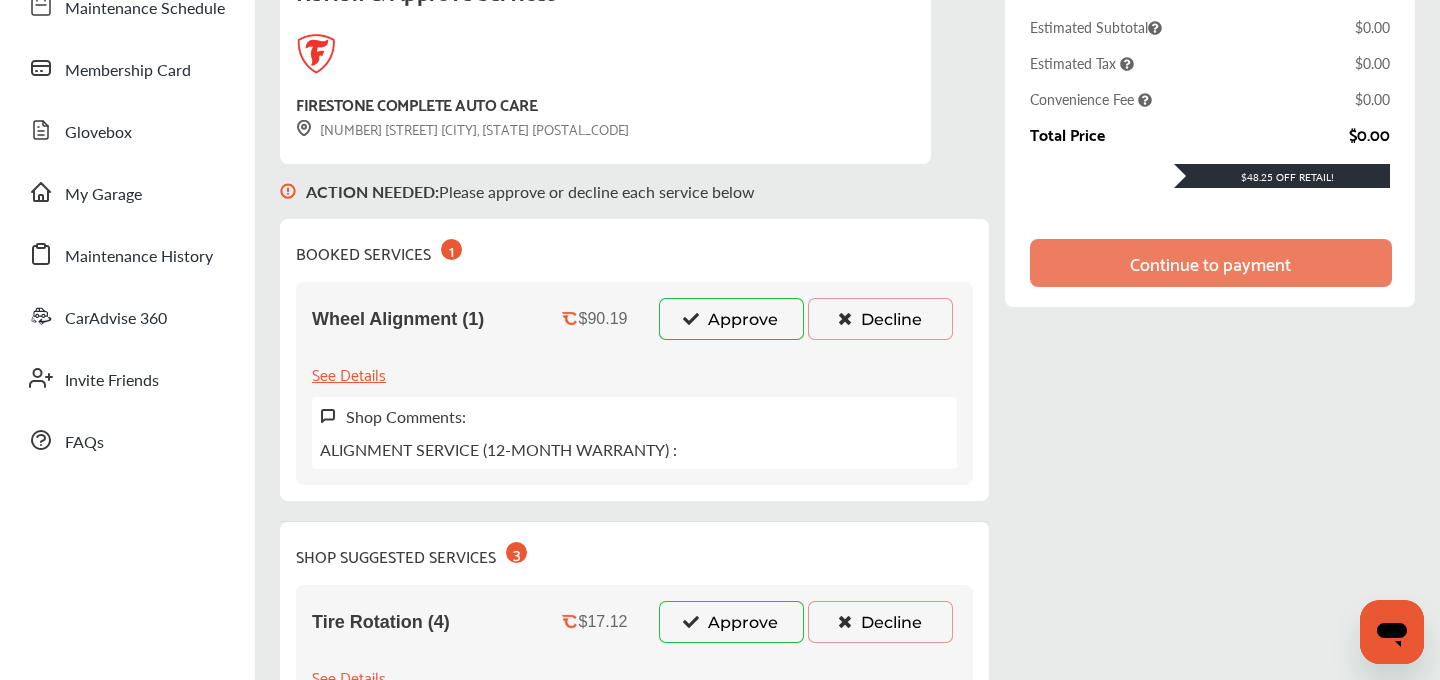 click at bounding box center [691, 318] 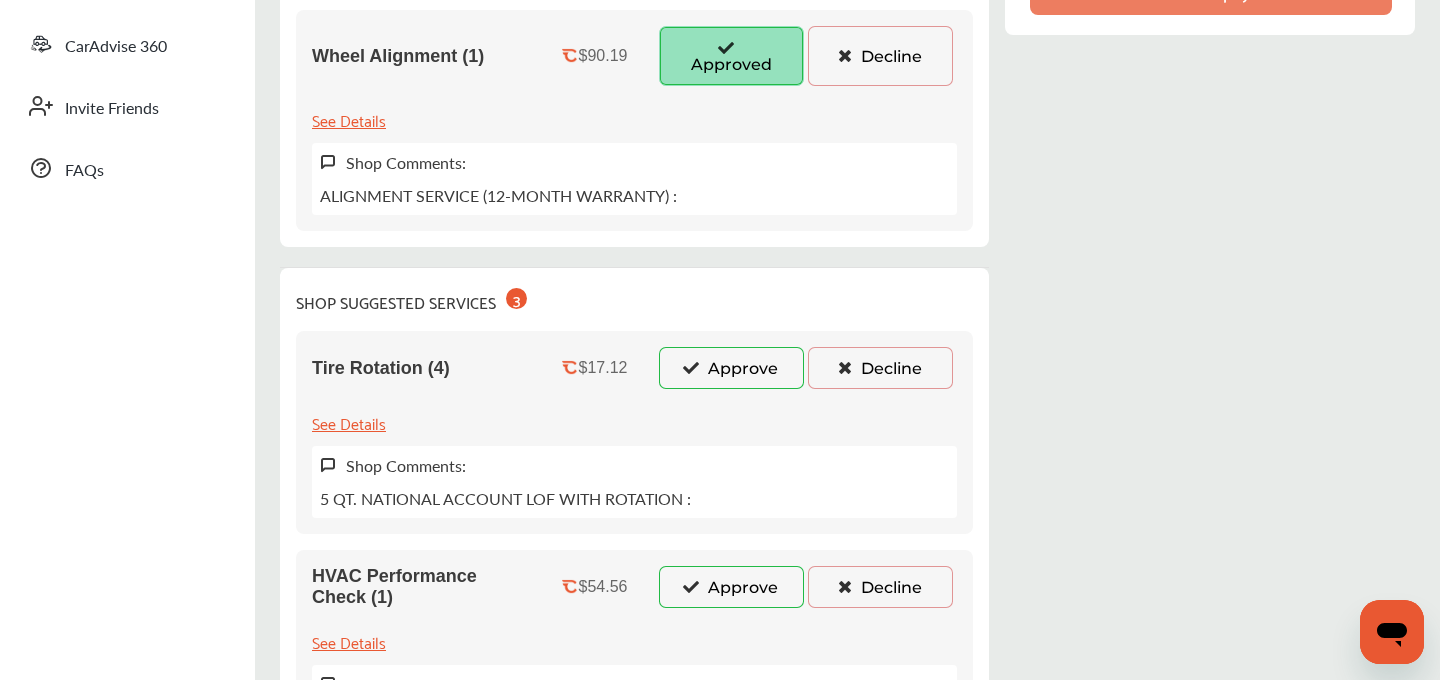 scroll, scrollTop: 487, scrollLeft: 0, axis: vertical 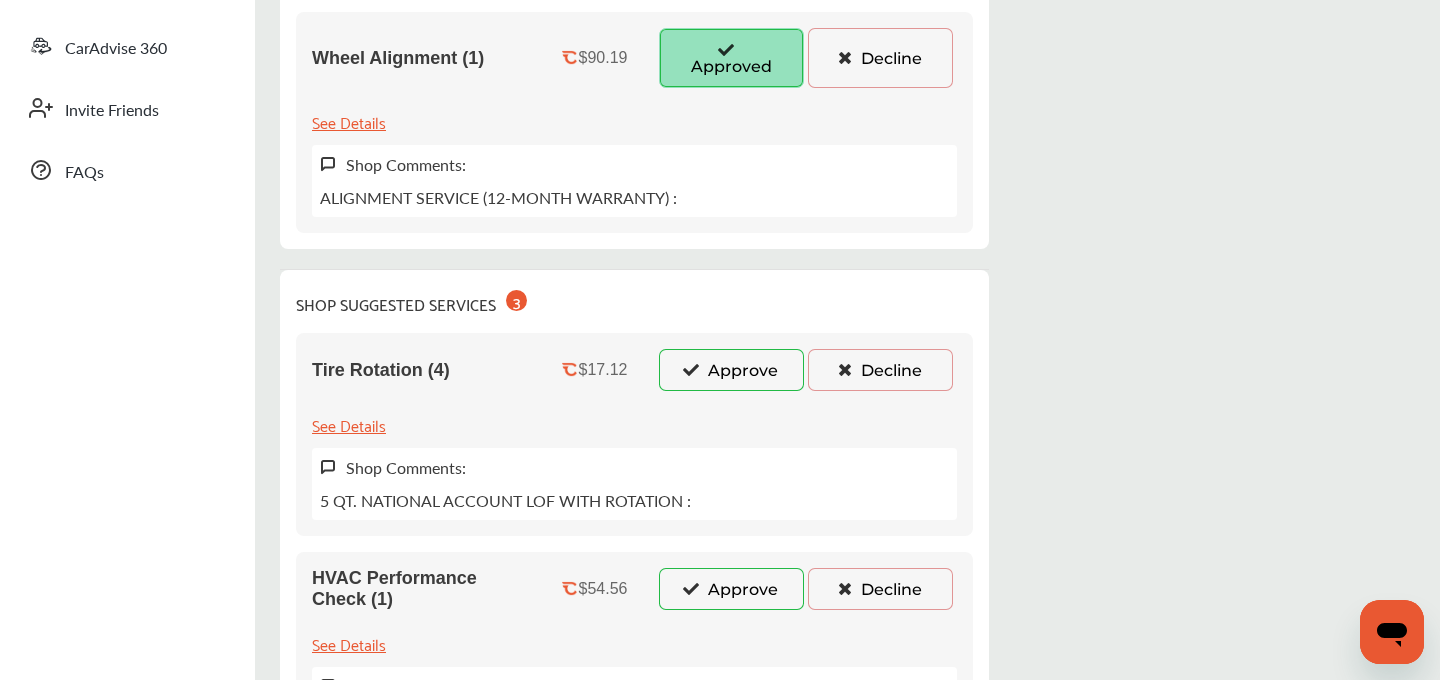 click on "Approve" at bounding box center [731, 370] 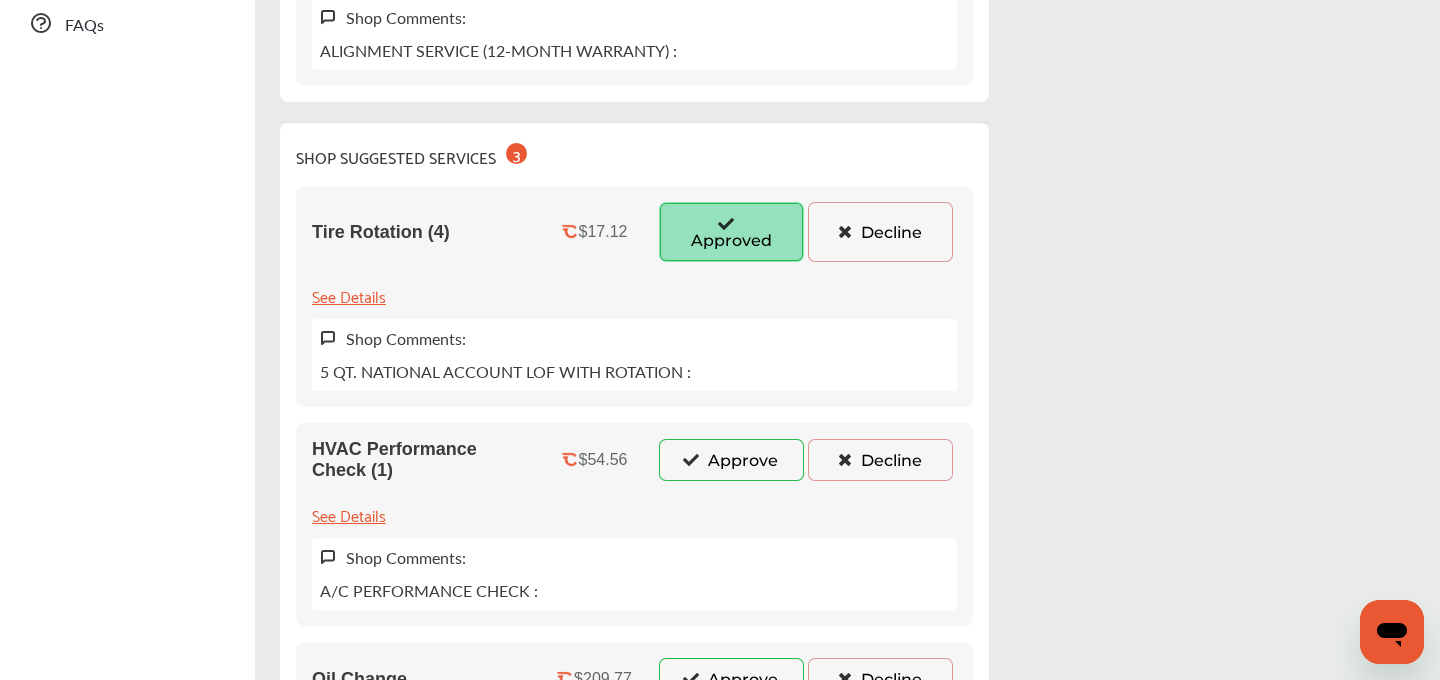 click at bounding box center [691, 459] 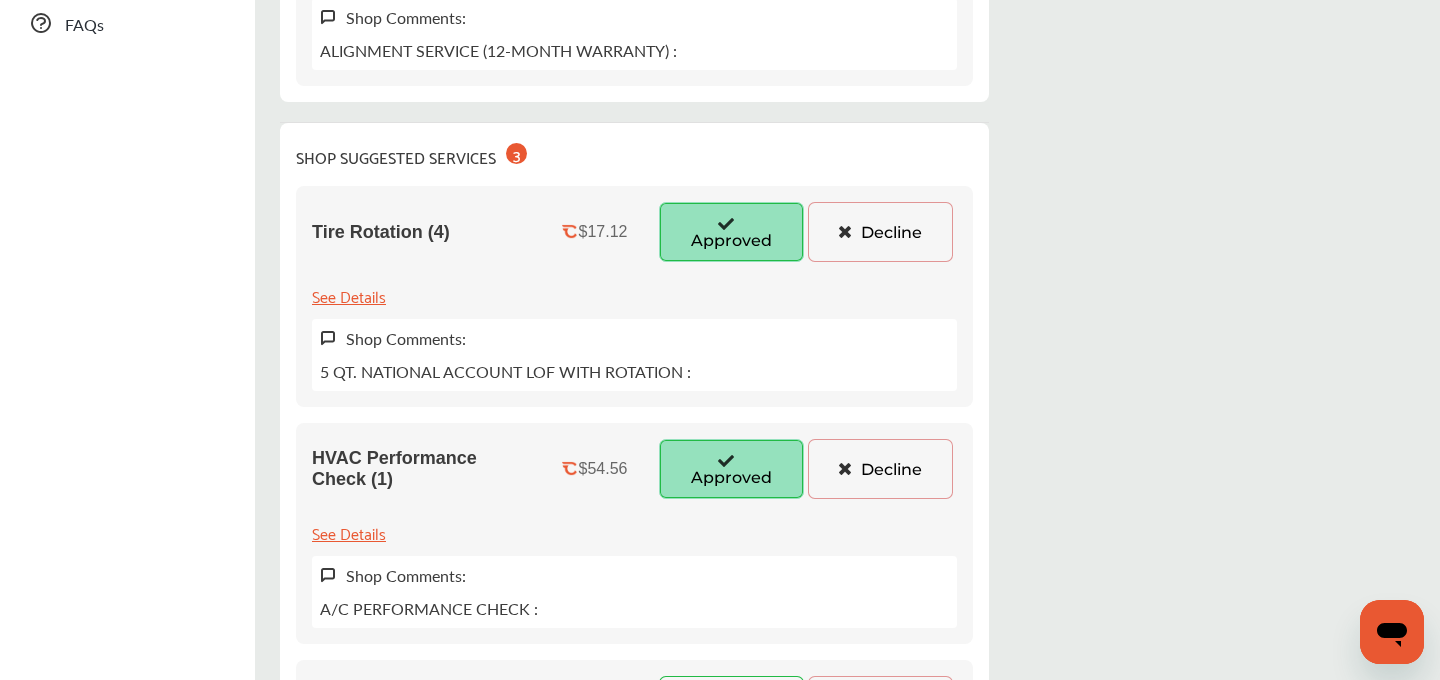 scroll, scrollTop: 1046, scrollLeft: 0, axis: vertical 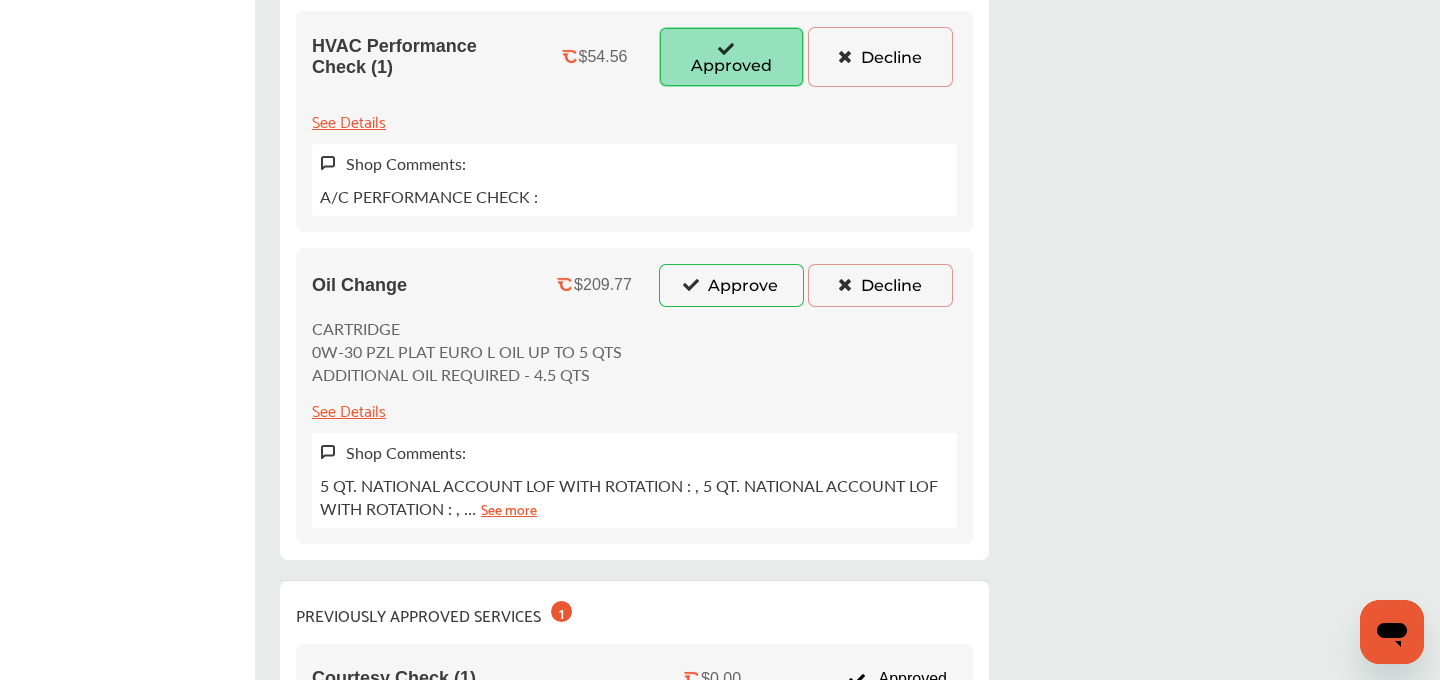 click on "Decline" at bounding box center [880, 285] 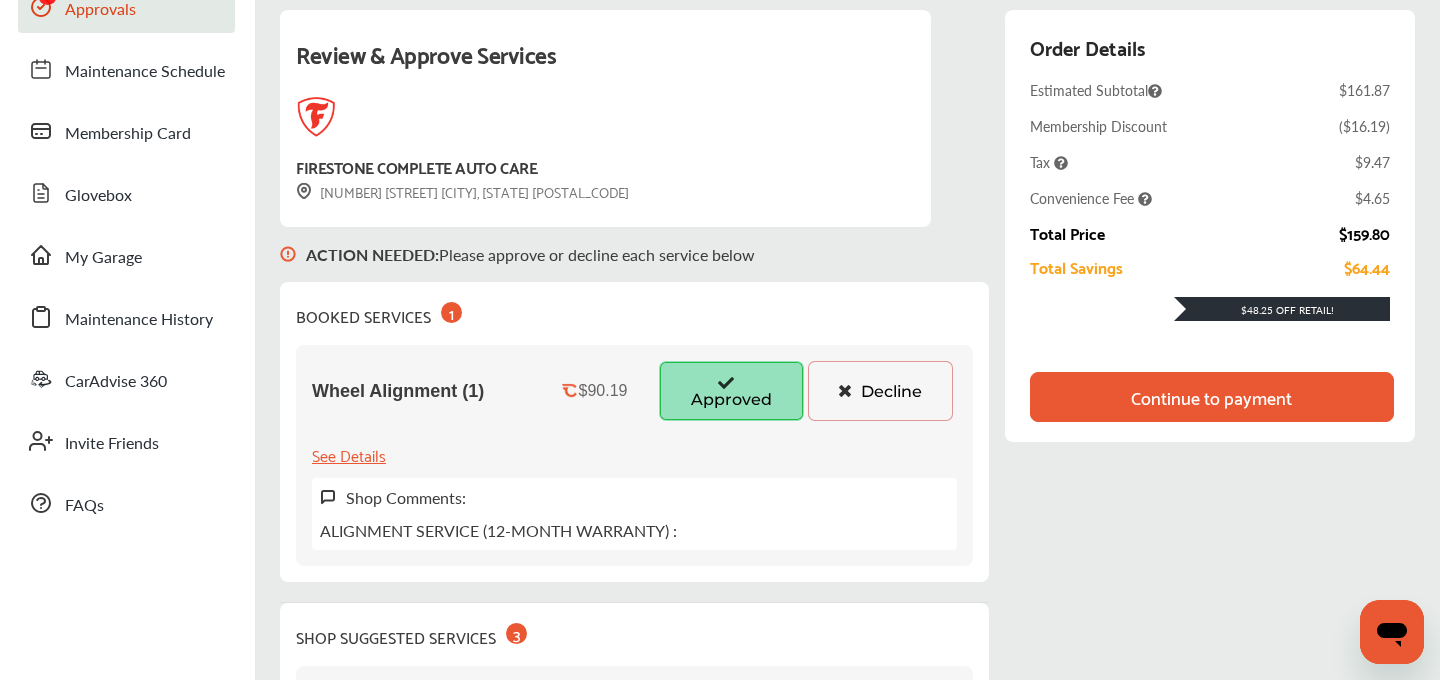 scroll, scrollTop: 151, scrollLeft: 0, axis: vertical 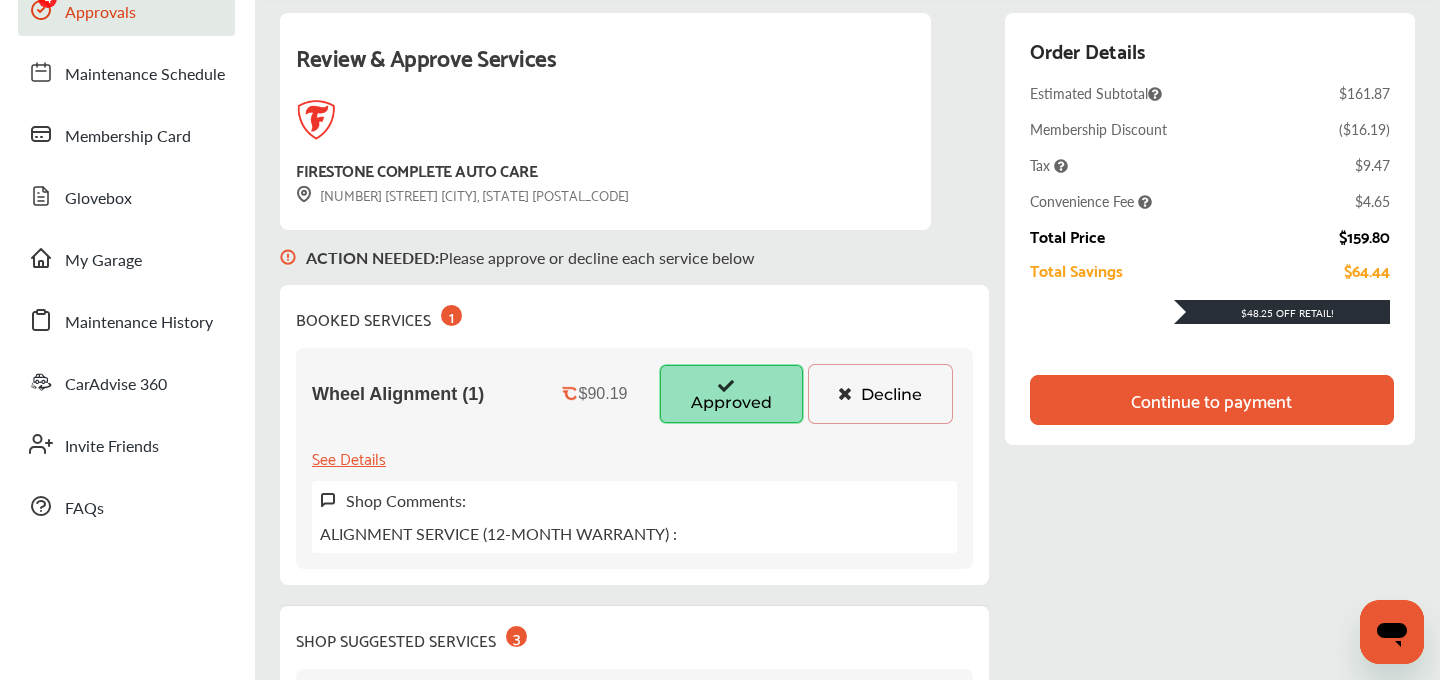 click on "Continue to payment" at bounding box center [1212, 400] 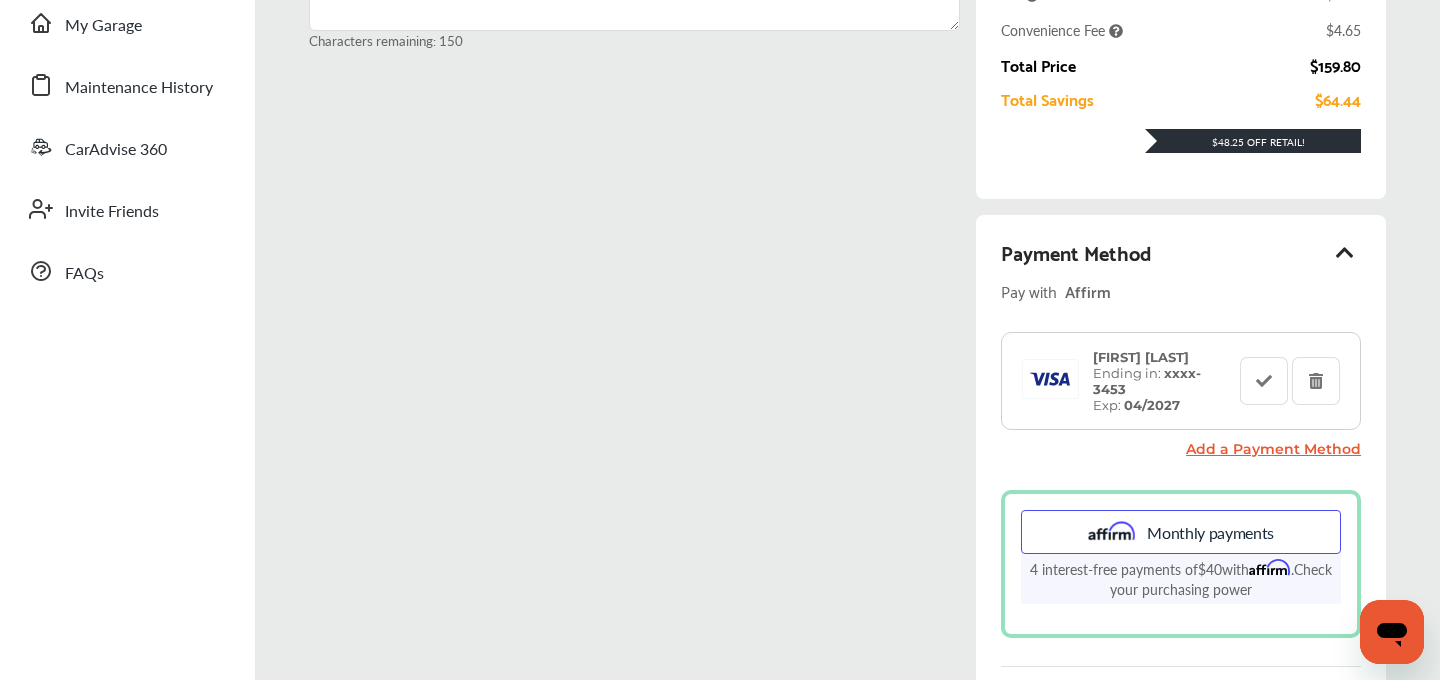 scroll, scrollTop: 642, scrollLeft: 0, axis: vertical 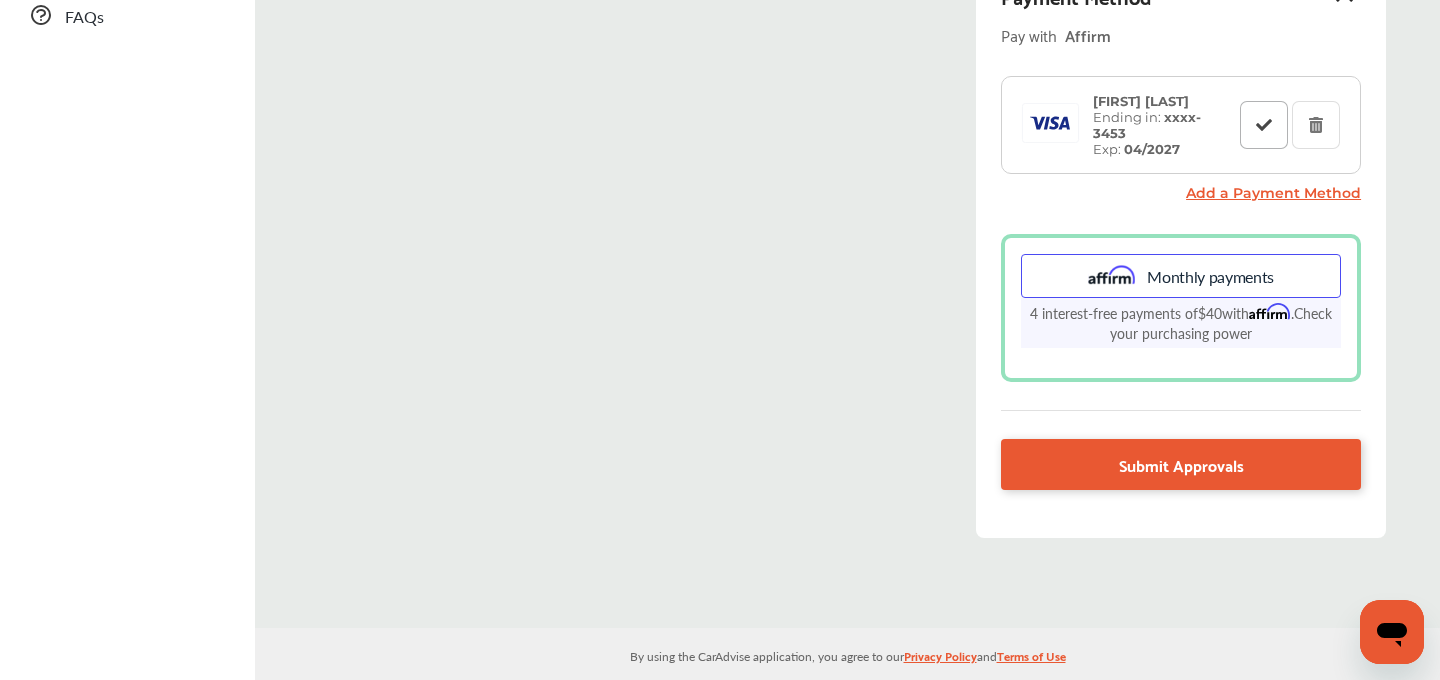 click at bounding box center [1264, 124] 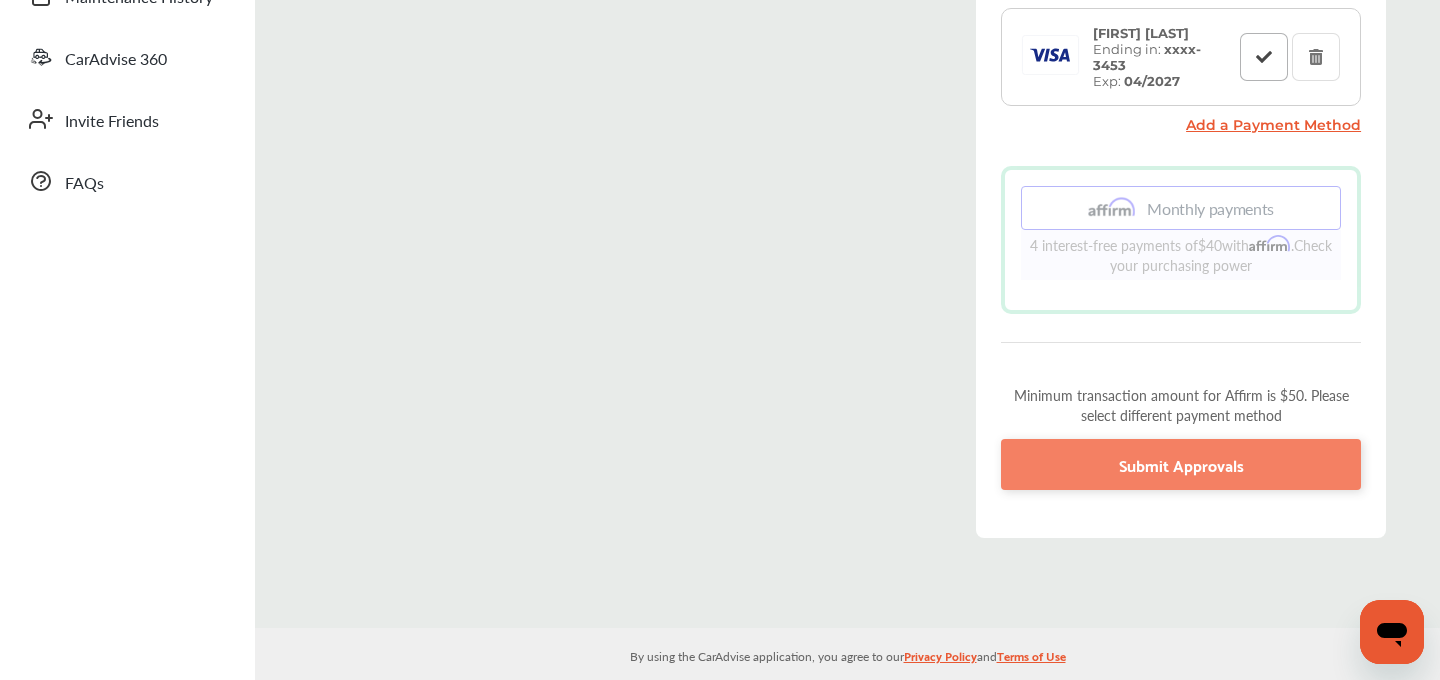 scroll, scrollTop: 477, scrollLeft: 0, axis: vertical 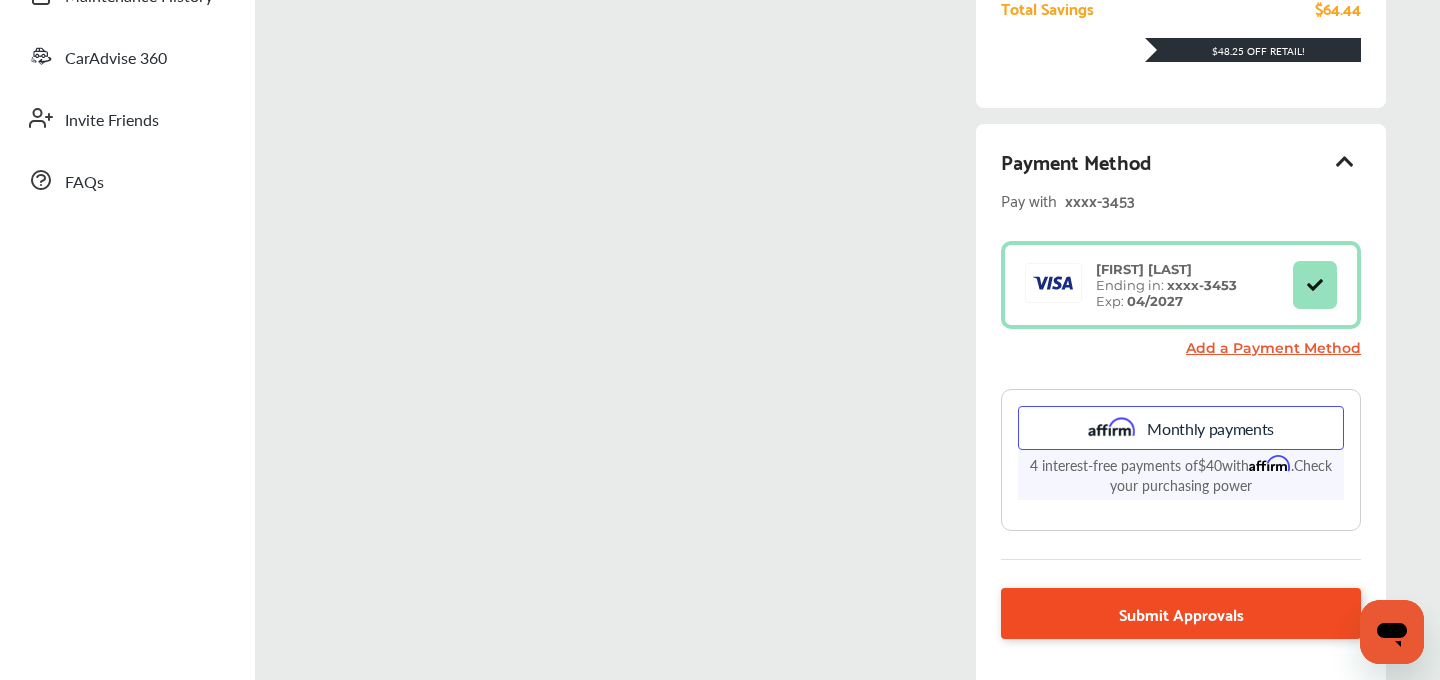click on "Submit Approvals" at bounding box center [1181, 613] 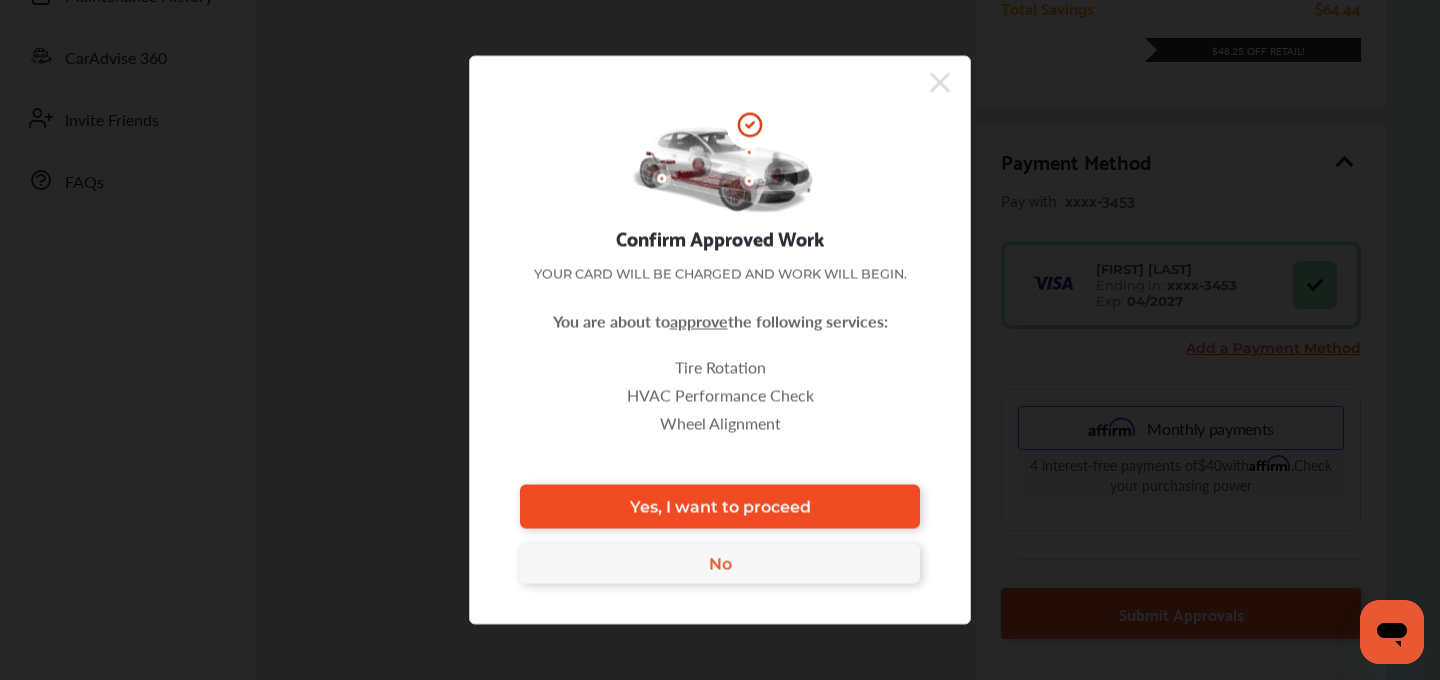 click on "Yes, I want to proceed" at bounding box center (720, 506) 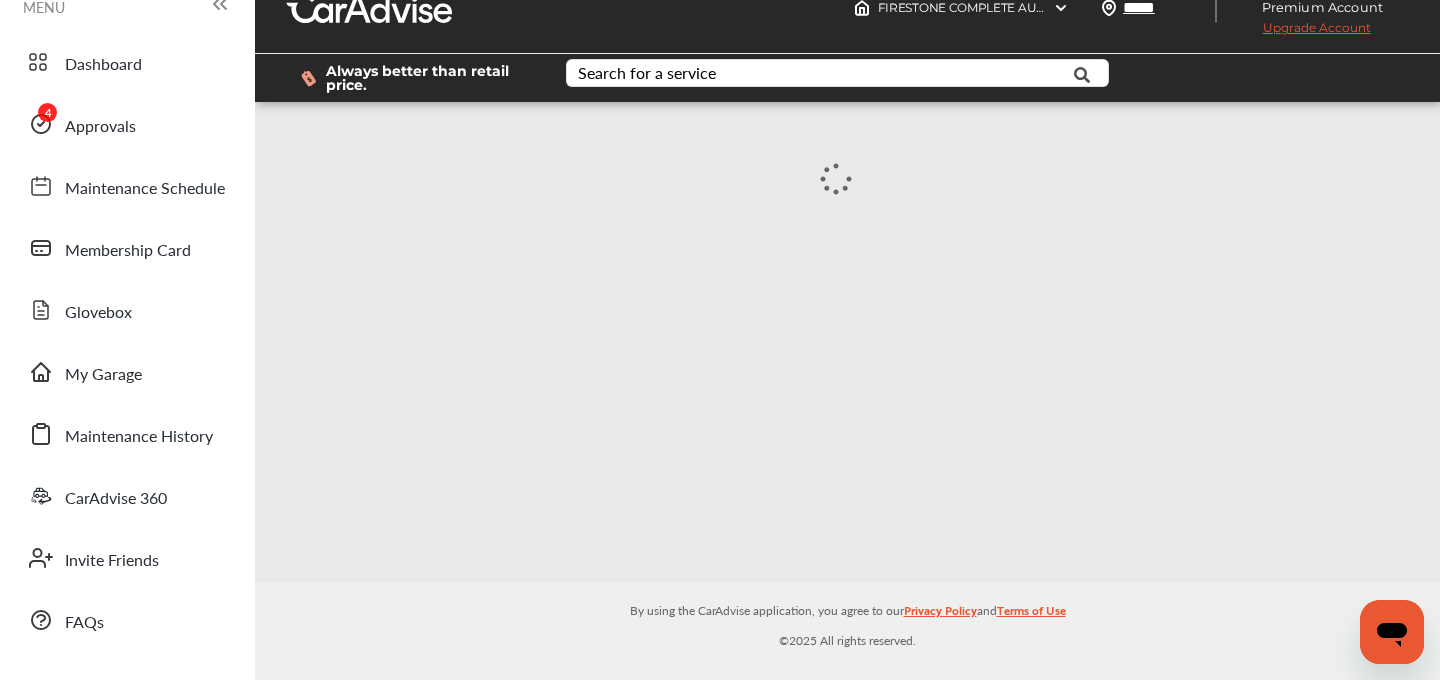 scroll, scrollTop: 0, scrollLeft: 0, axis: both 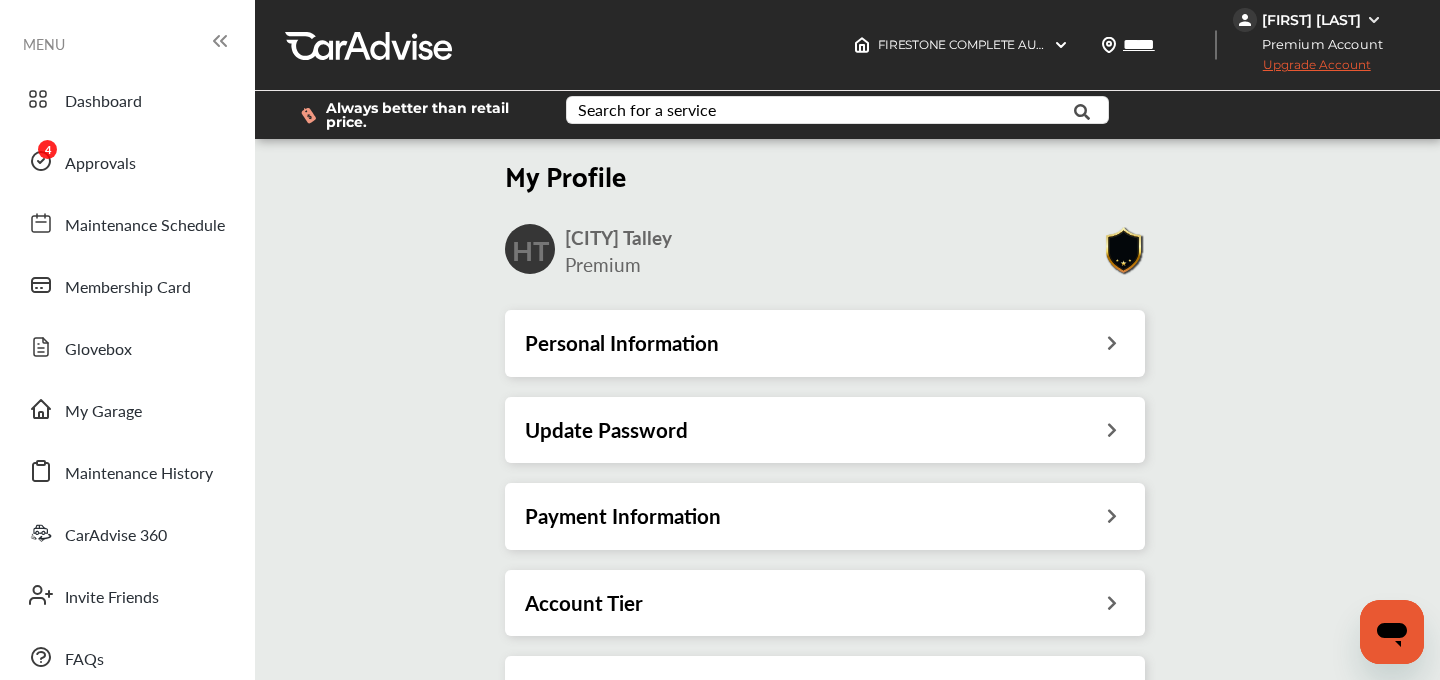 click on "[FIRST] [LAST]" at bounding box center (1311, 20) 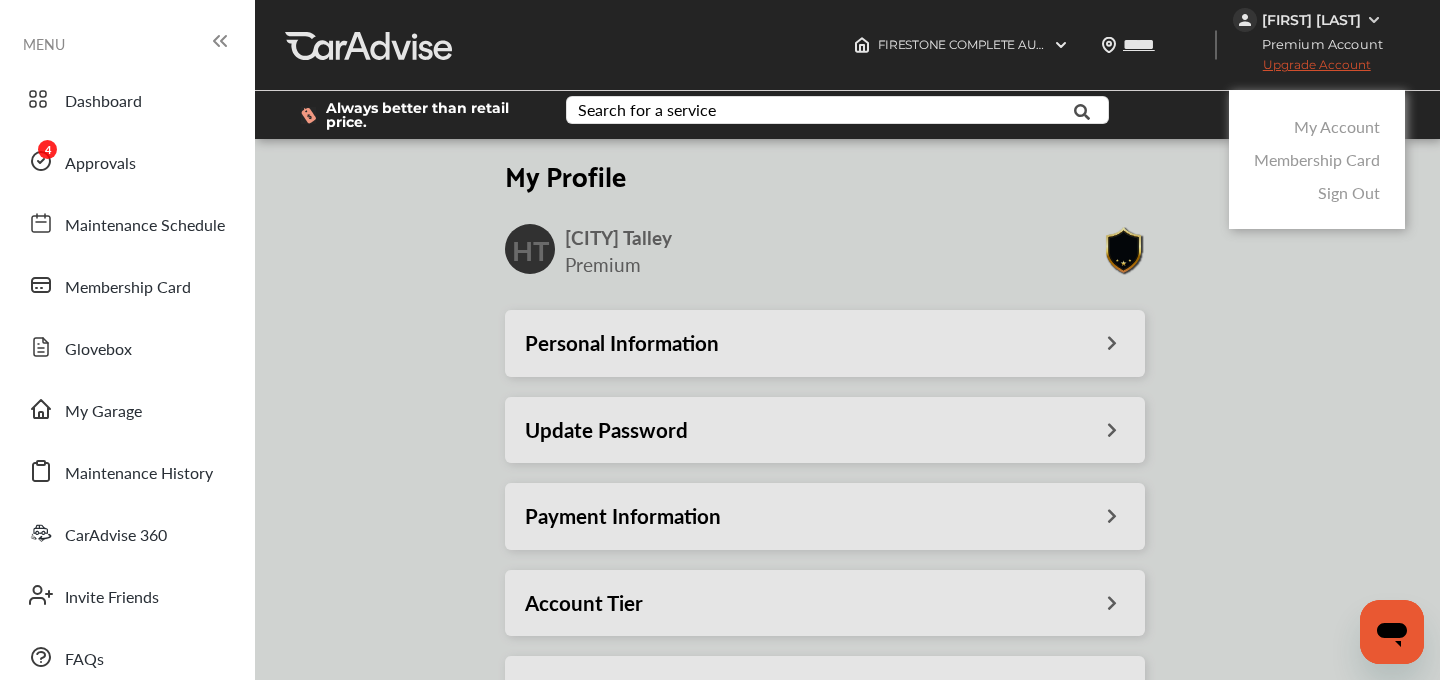 click on "My Account" at bounding box center (1337, 126) 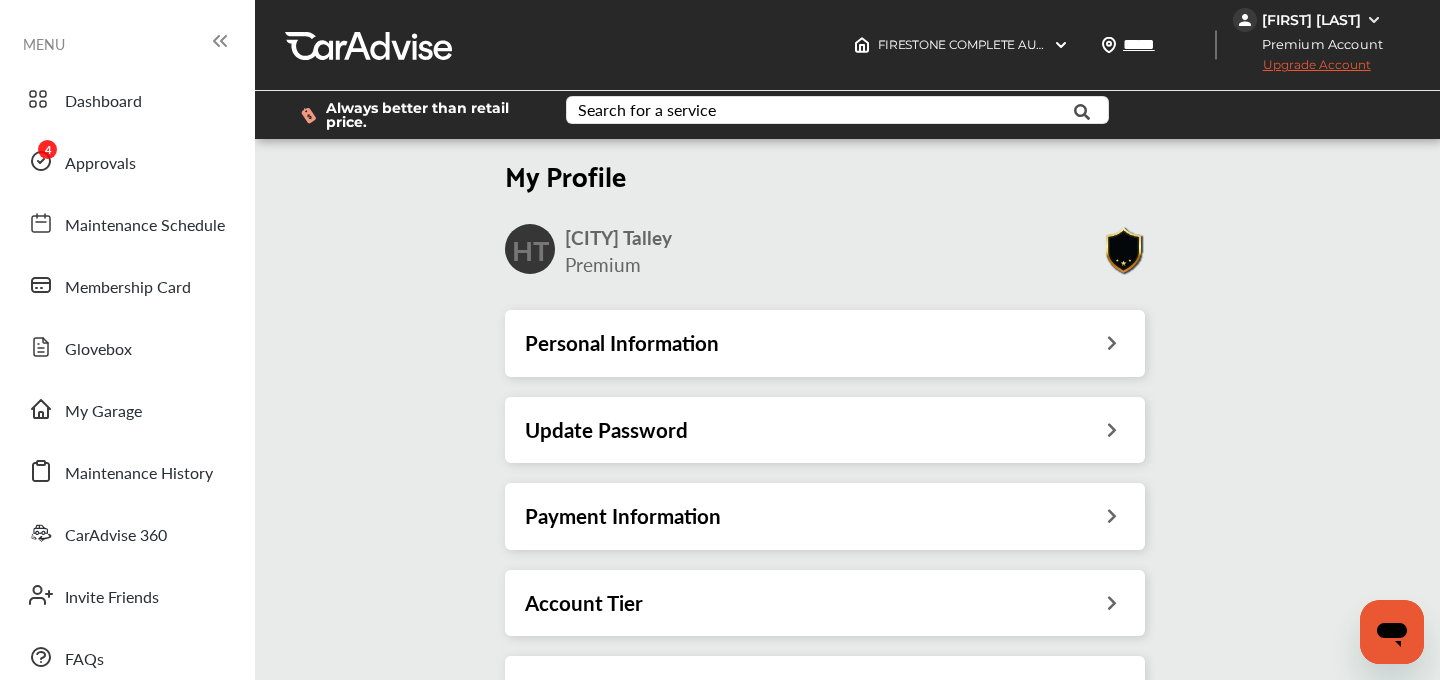 click on "Payment Information" at bounding box center [623, 516] 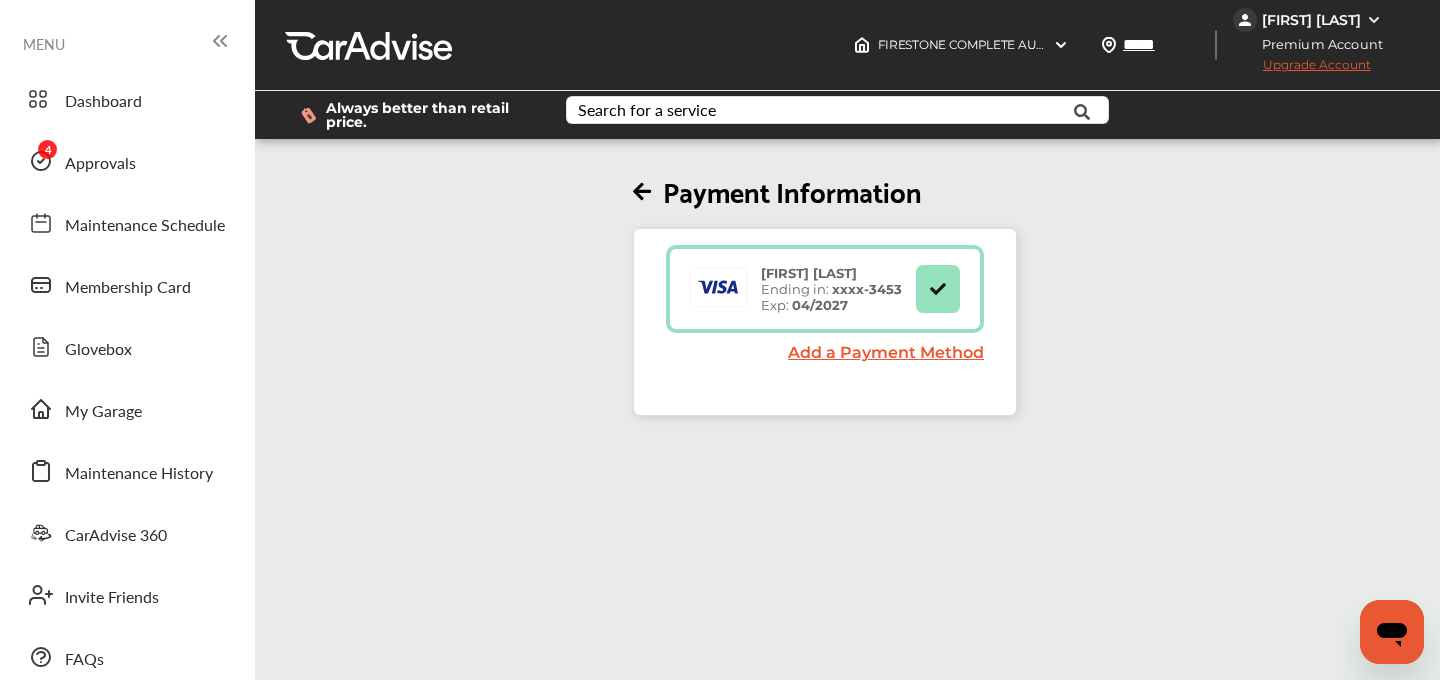click on "Add a Payment Method" at bounding box center [886, 352] 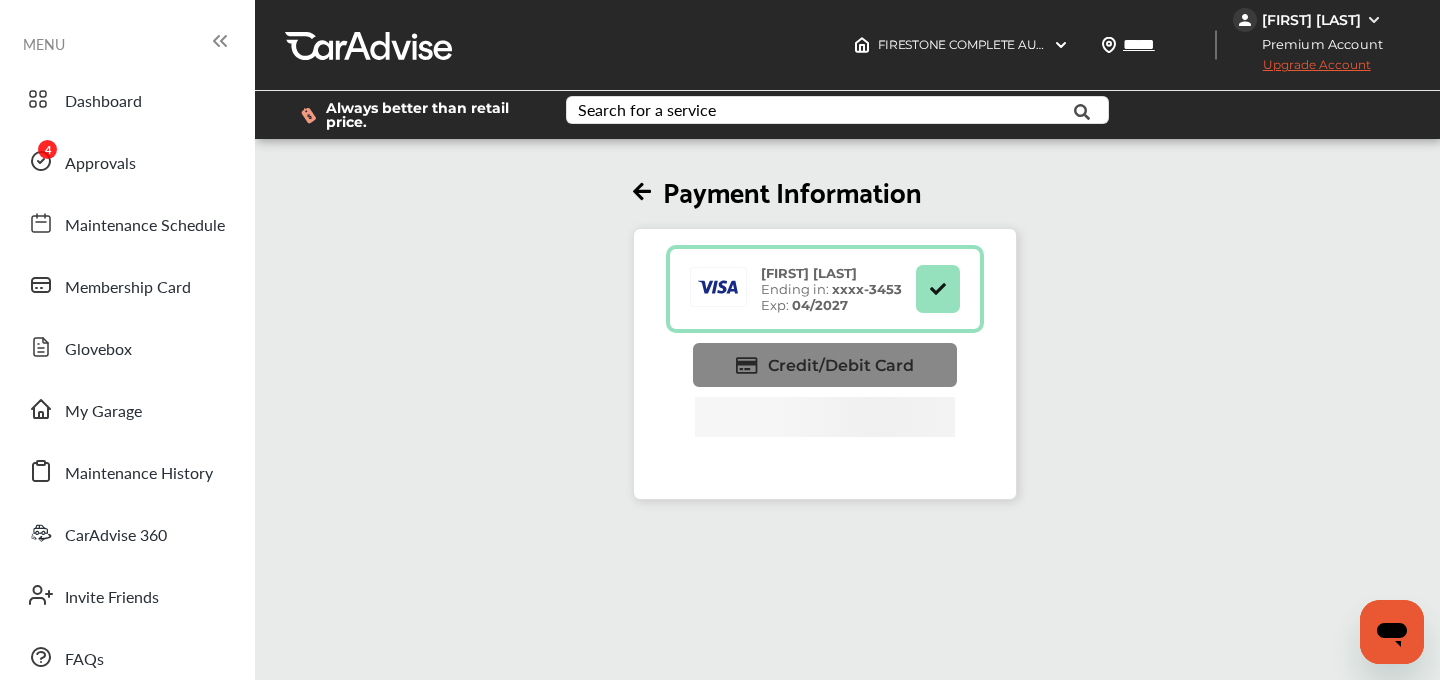 click on "Credit/Debit Card" at bounding box center [841, 365] 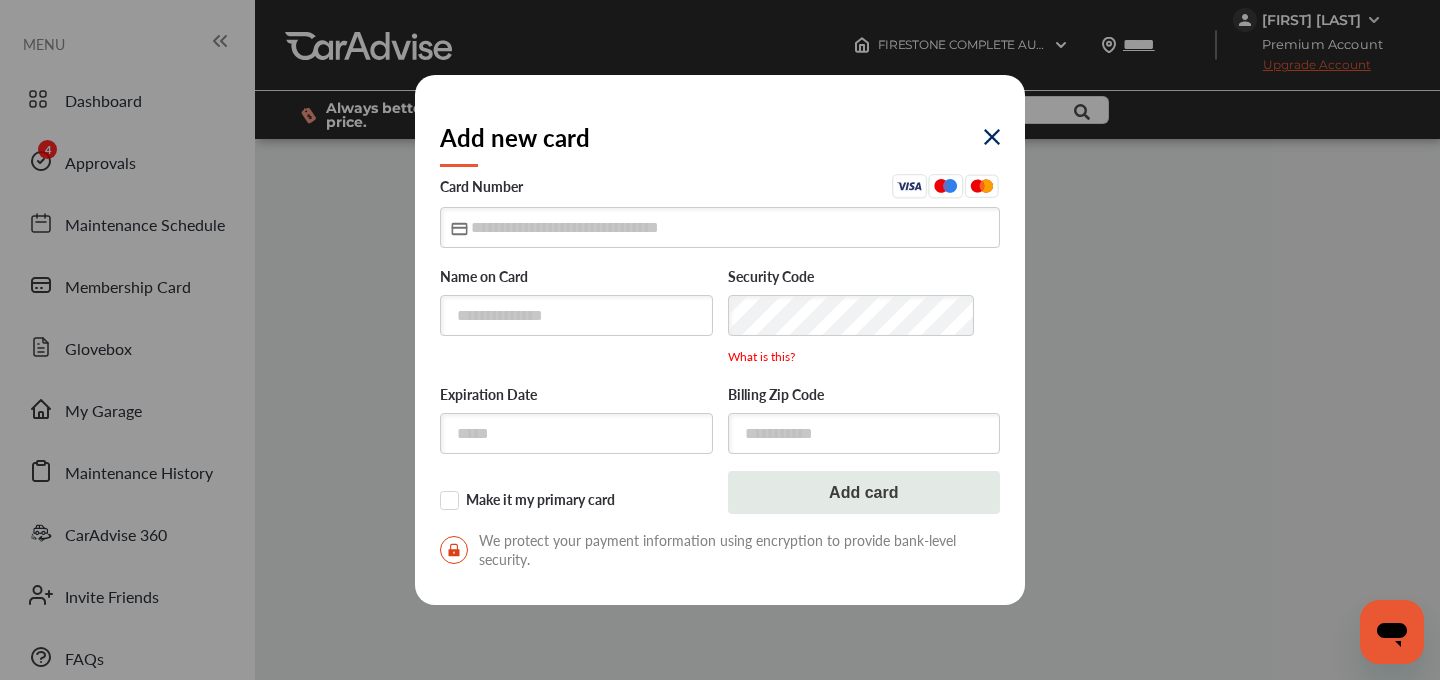 click on "Name on Card" at bounding box center (576, 312) 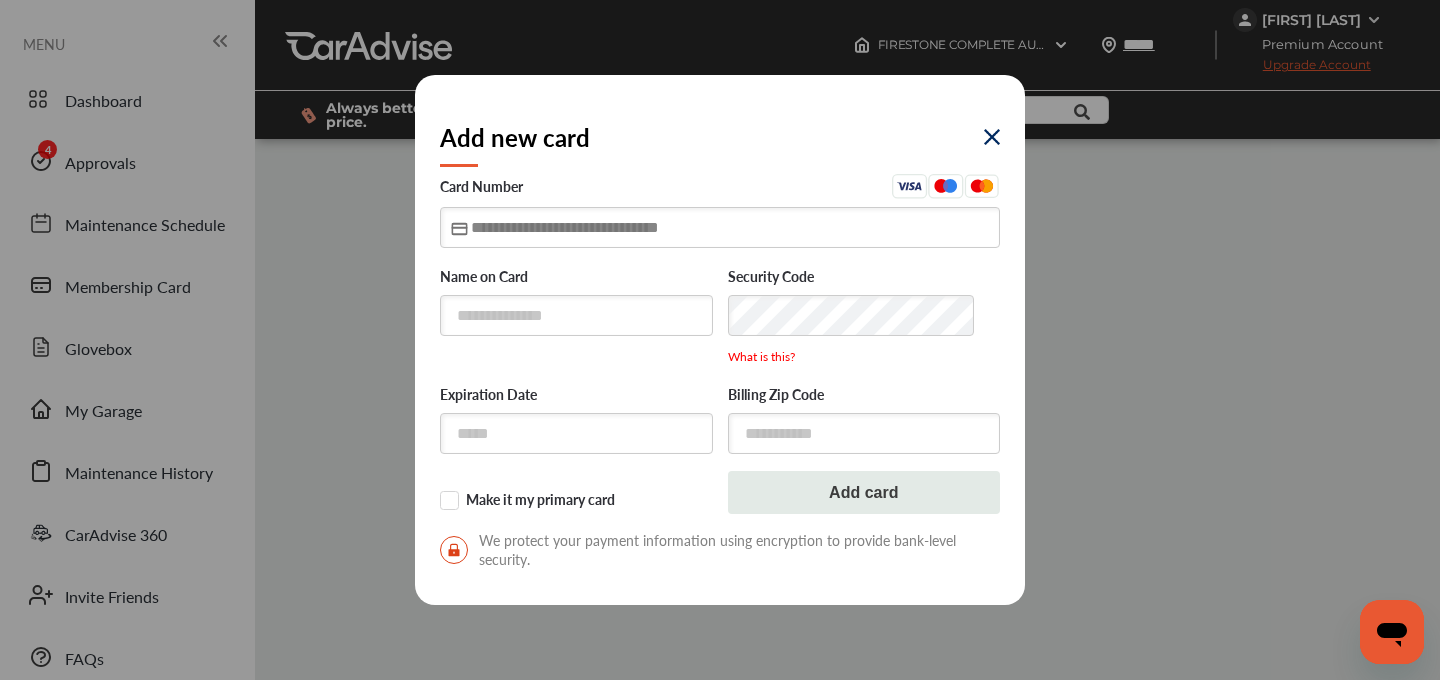 click at bounding box center [720, 227] 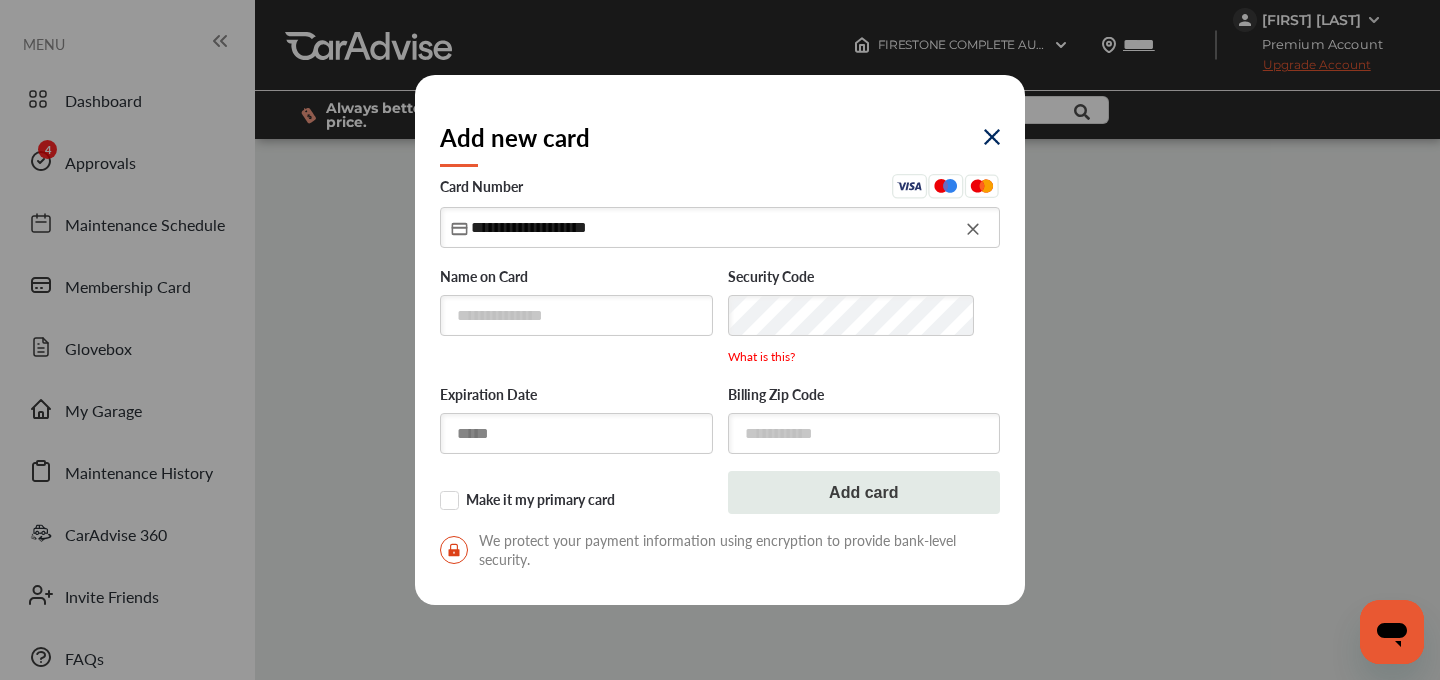 type on "**********" 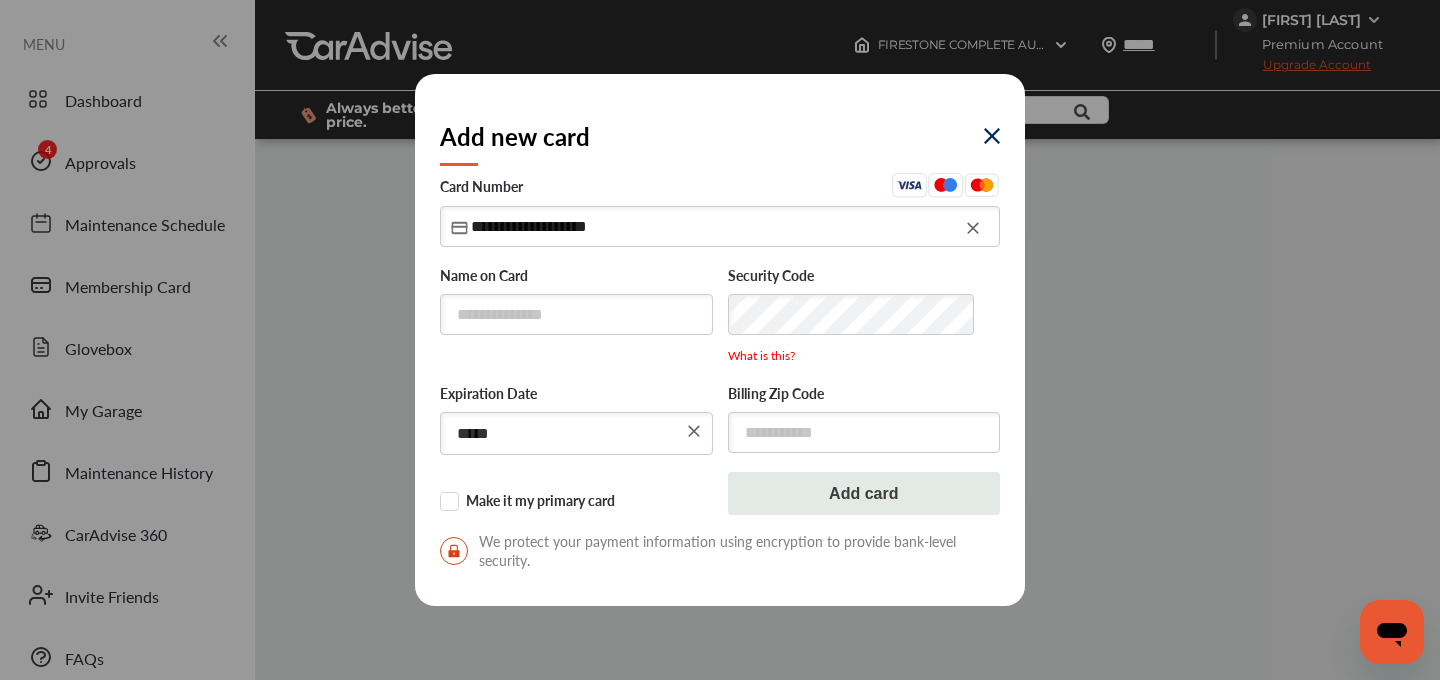 type on "*****" 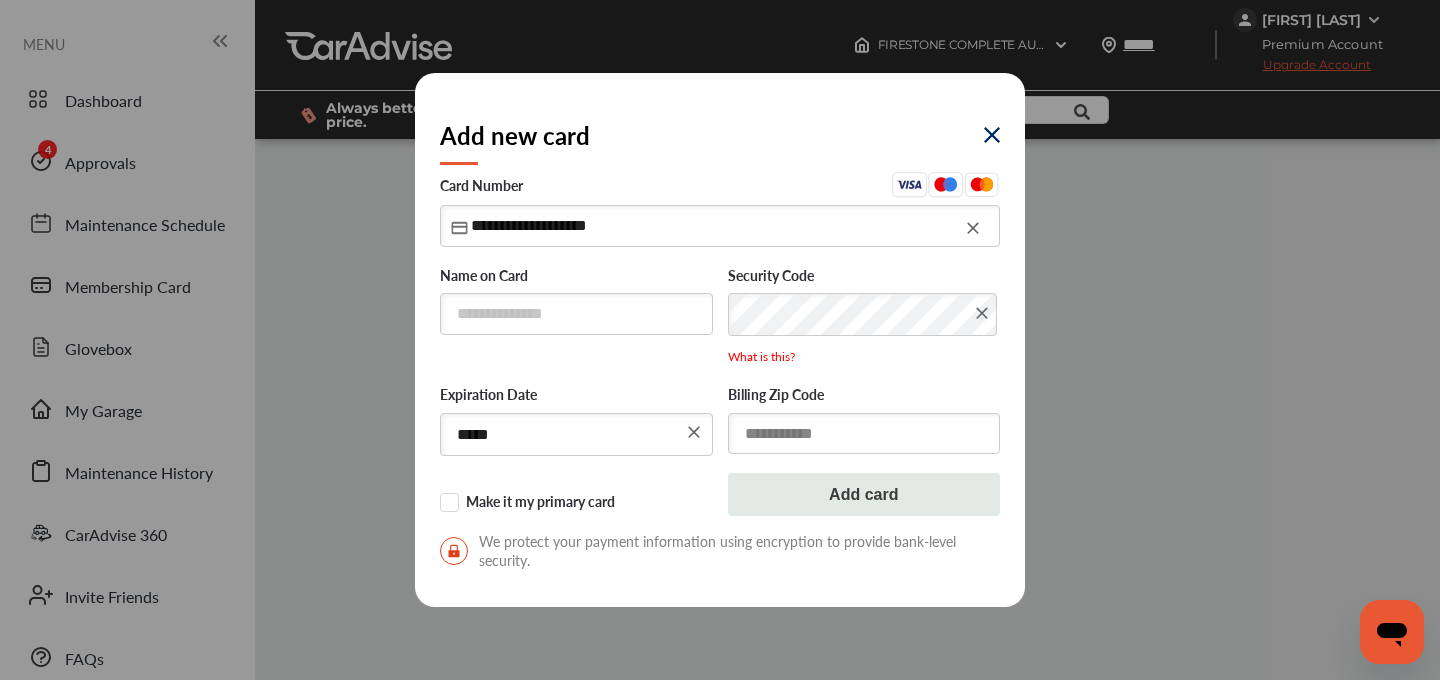 click at bounding box center (864, 433) 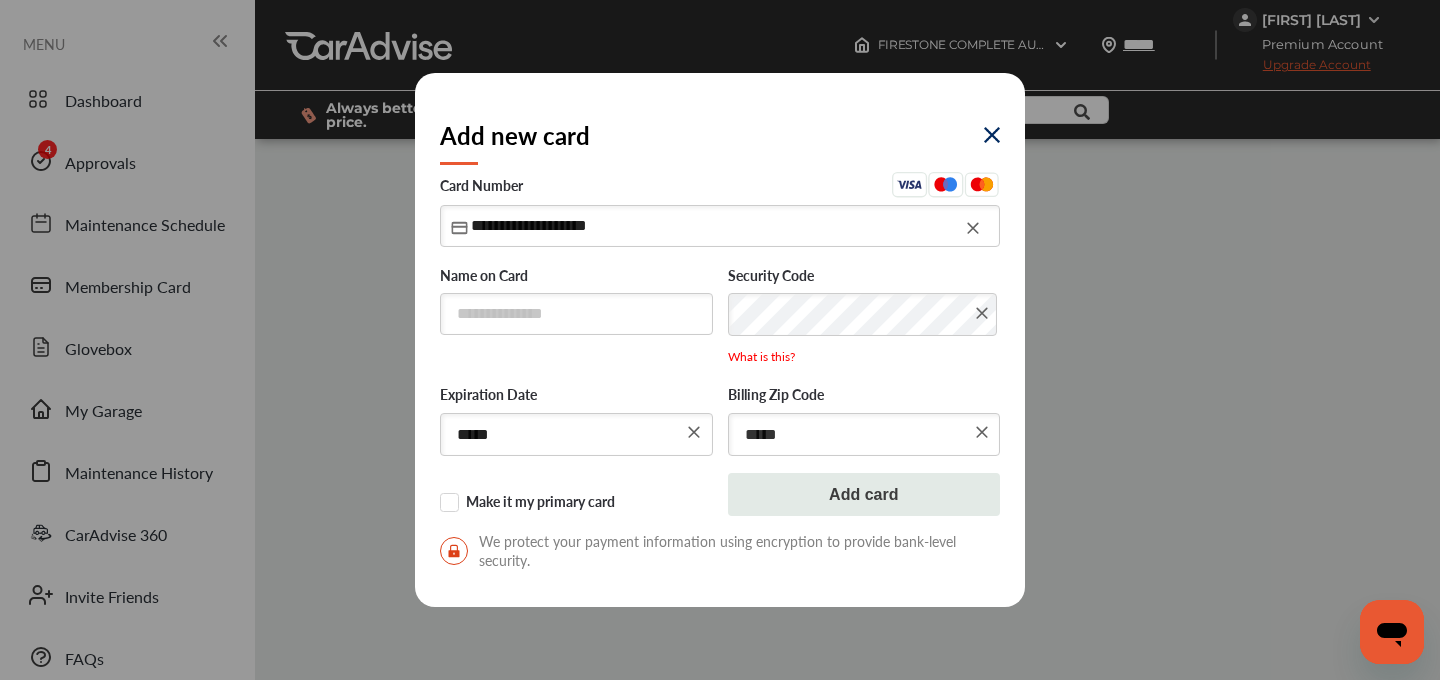 type on "*****" 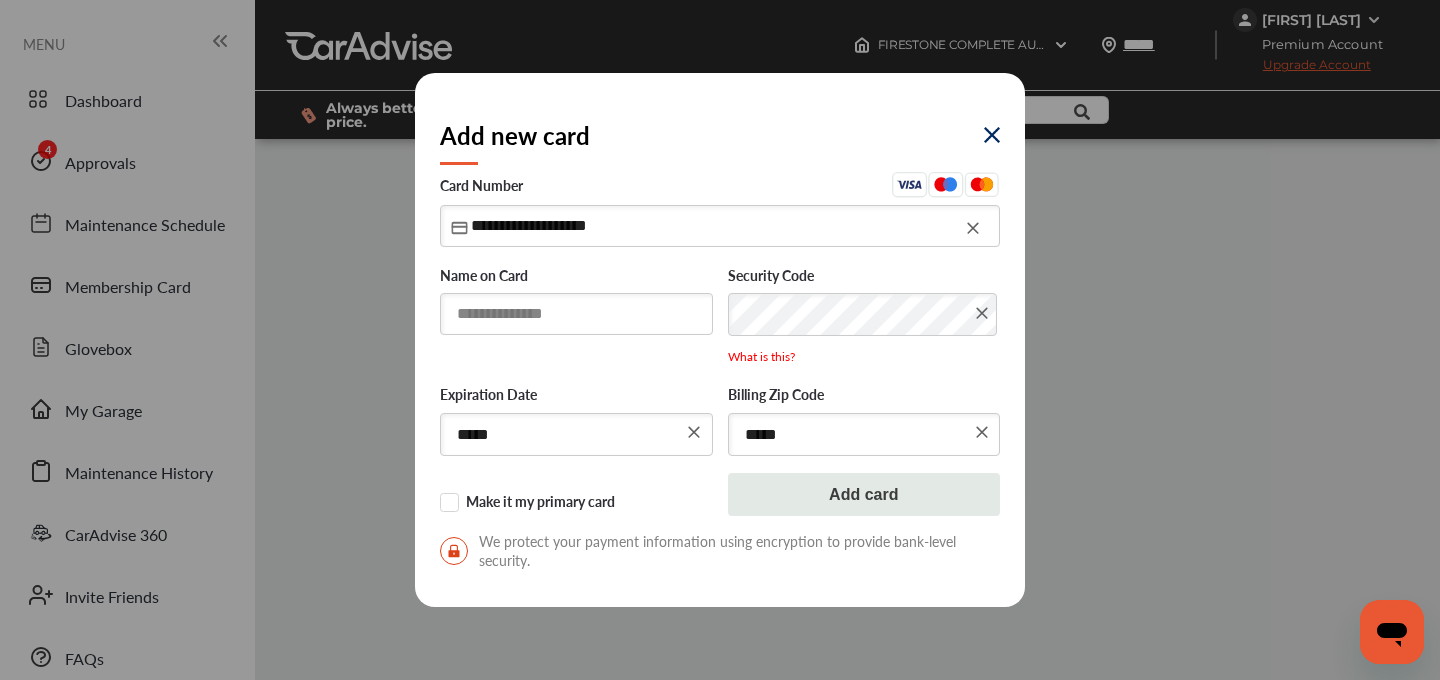 click at bounding box center [576, 313] 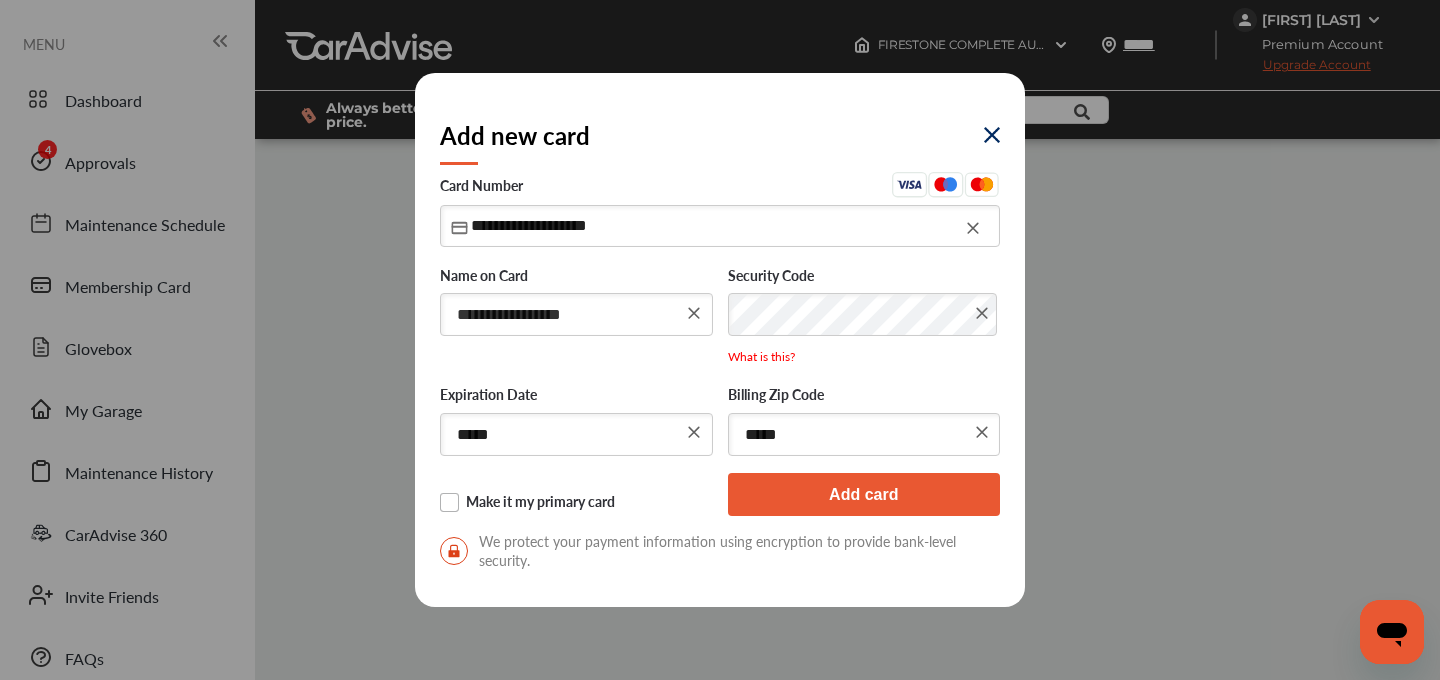 type on "**********" 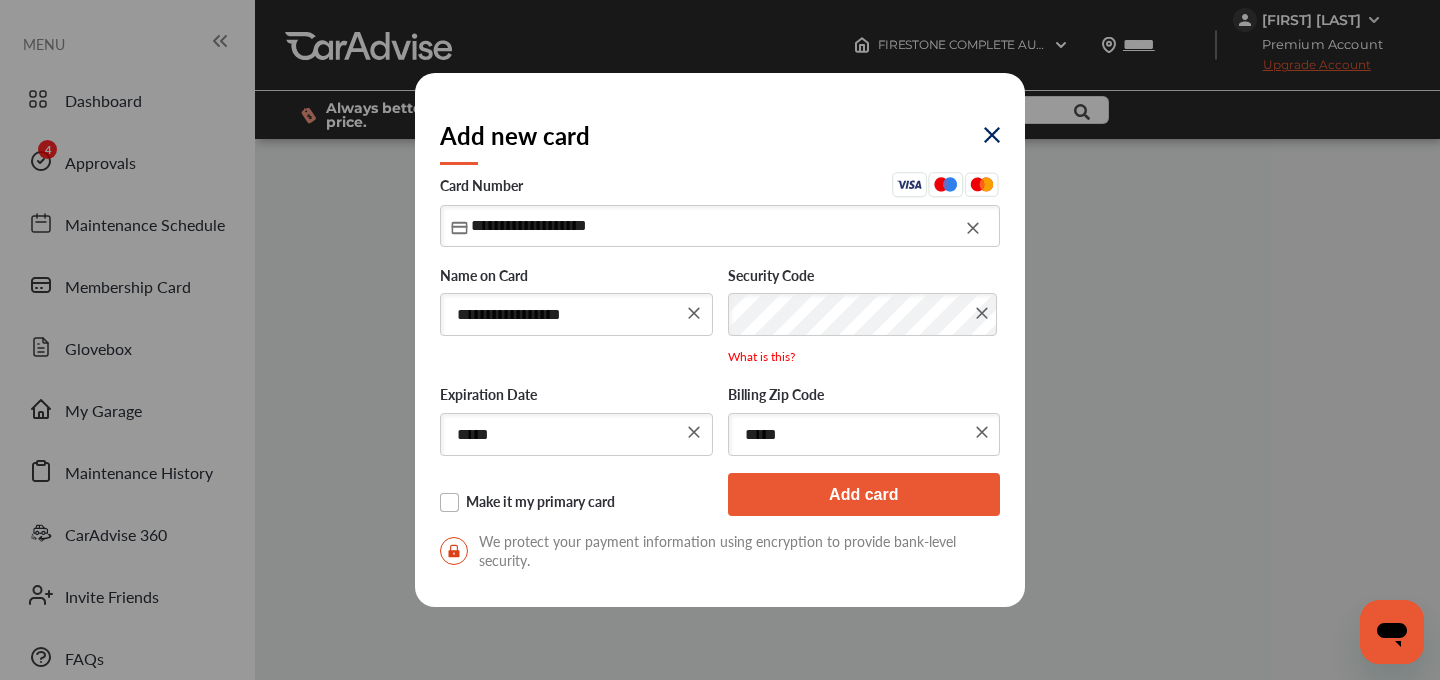 click on "Make it my primary card" at bounding box center [576, 503] 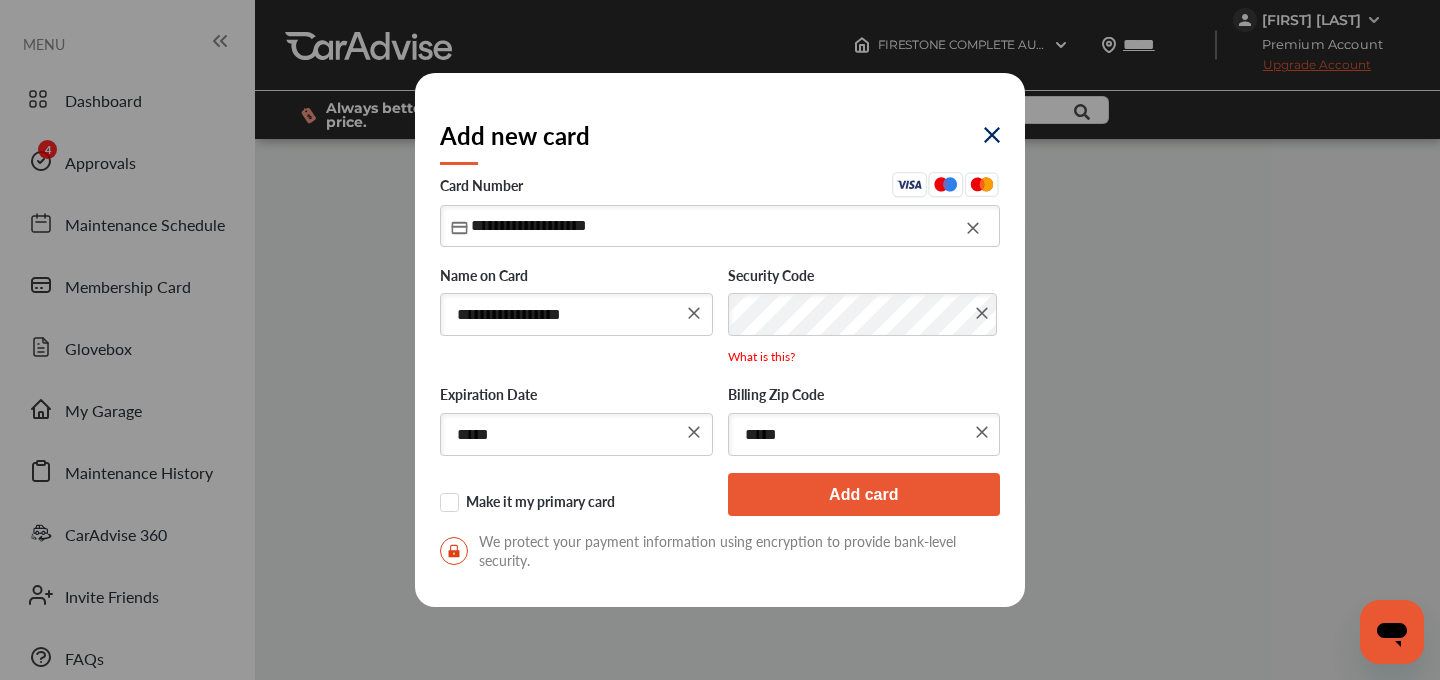 click on "Add card" at bounding box center [864, 494] 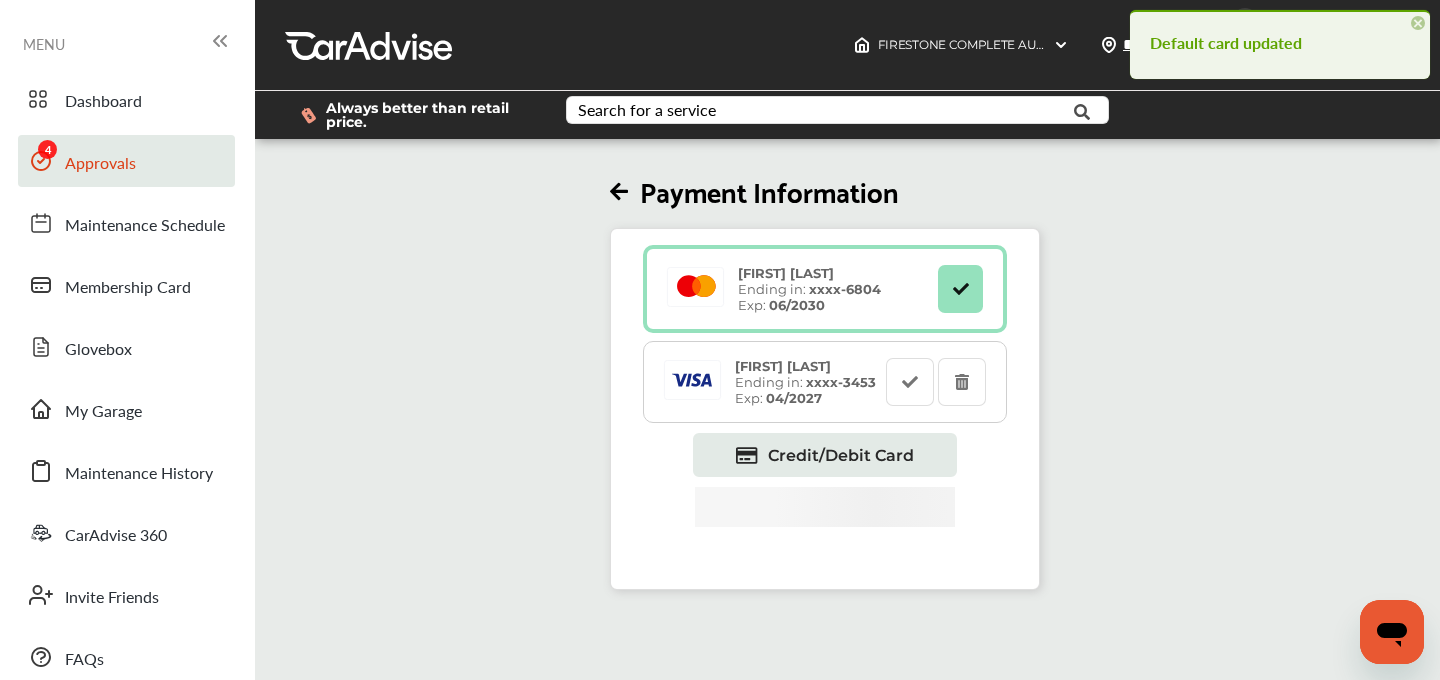 click on "Approvals" at bounding box center [100, 164] 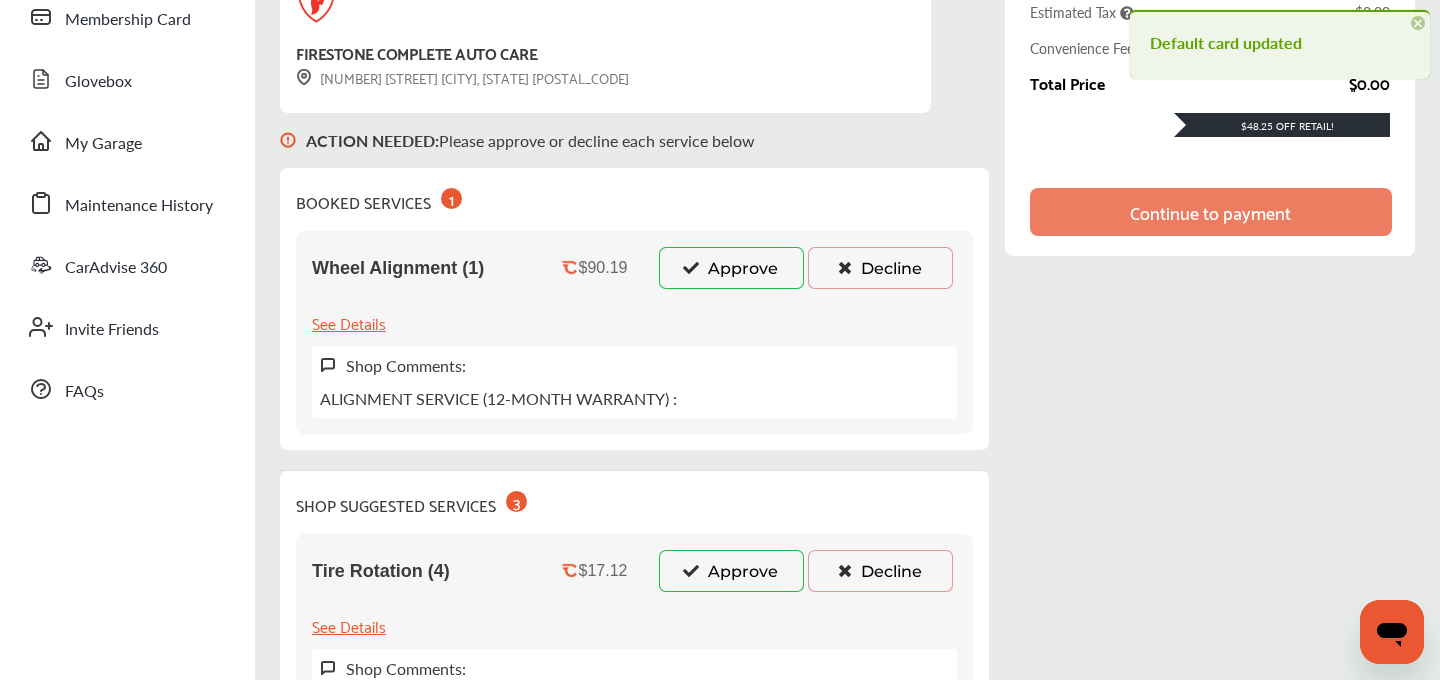 scroll, scrollTop: 309, scrollLeft: 0, axis: vertical 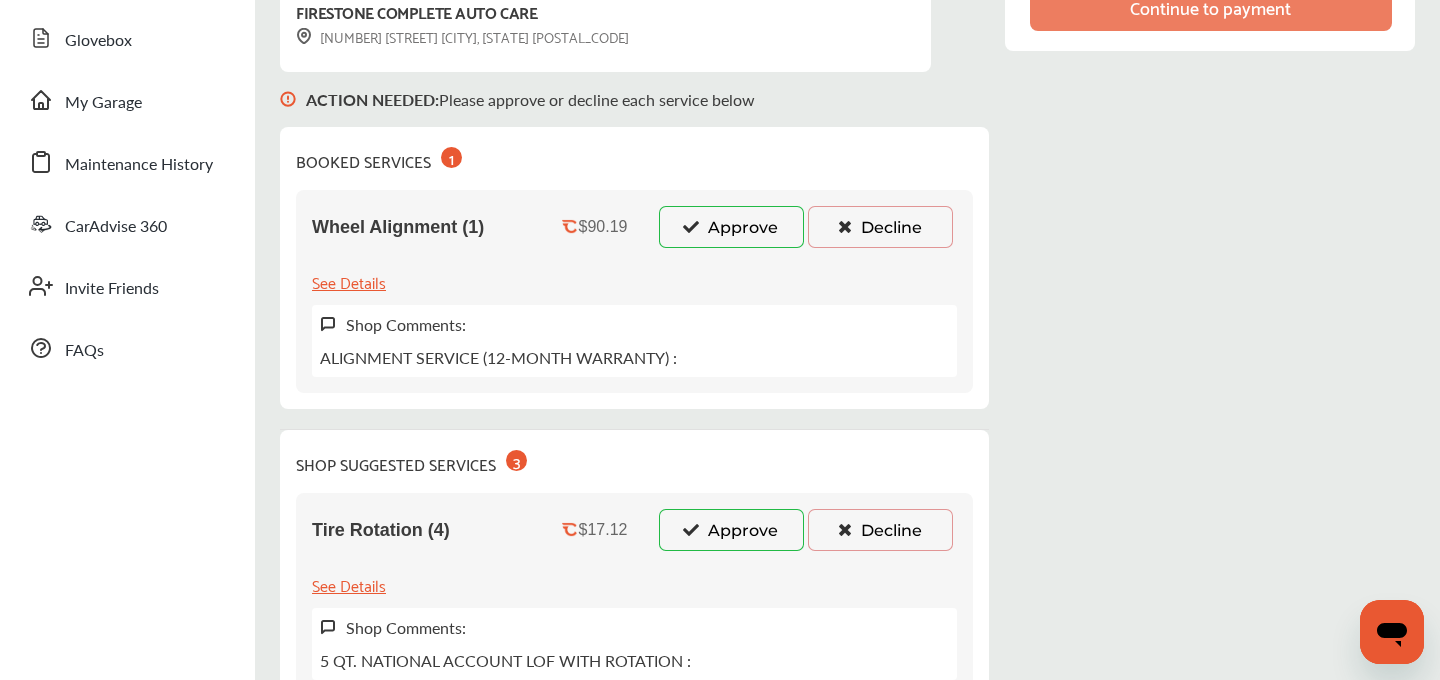 click on "Approve" at bounding box center [731, 227] 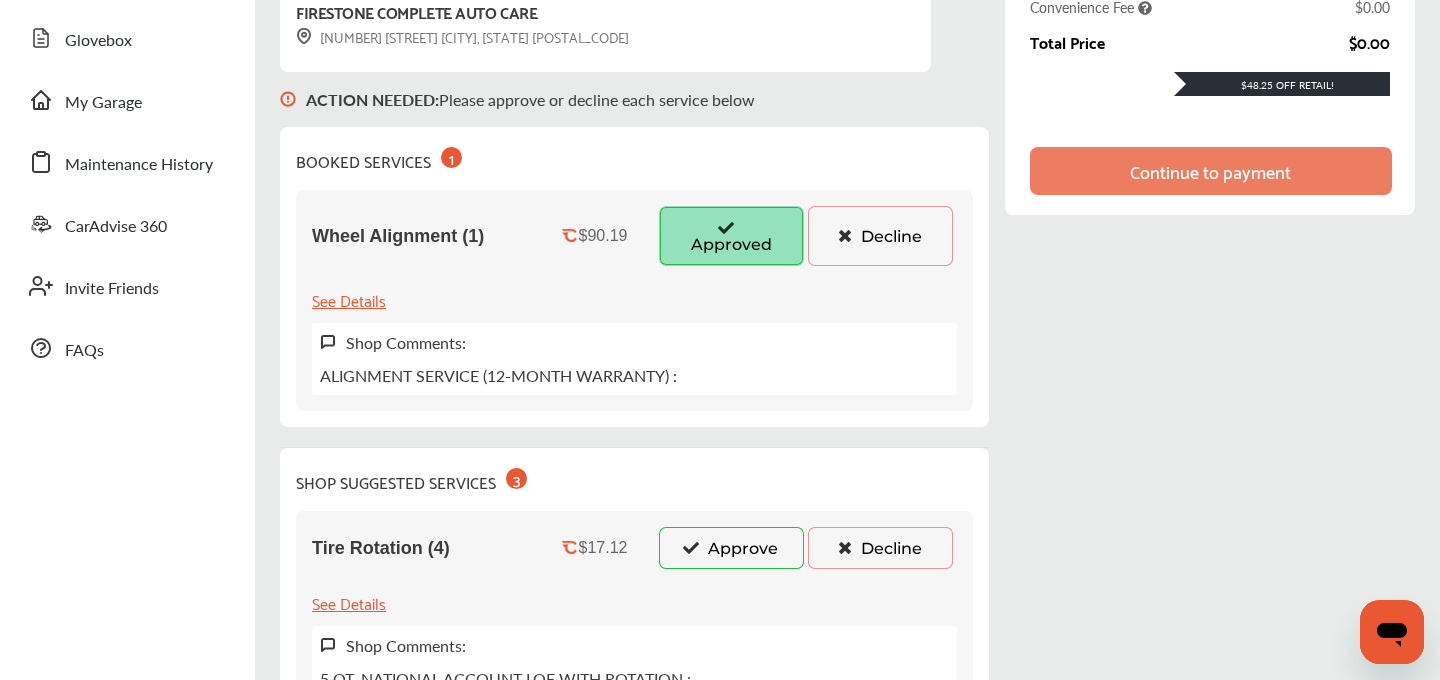 click on "Approve" at bounding box center (731, 548) 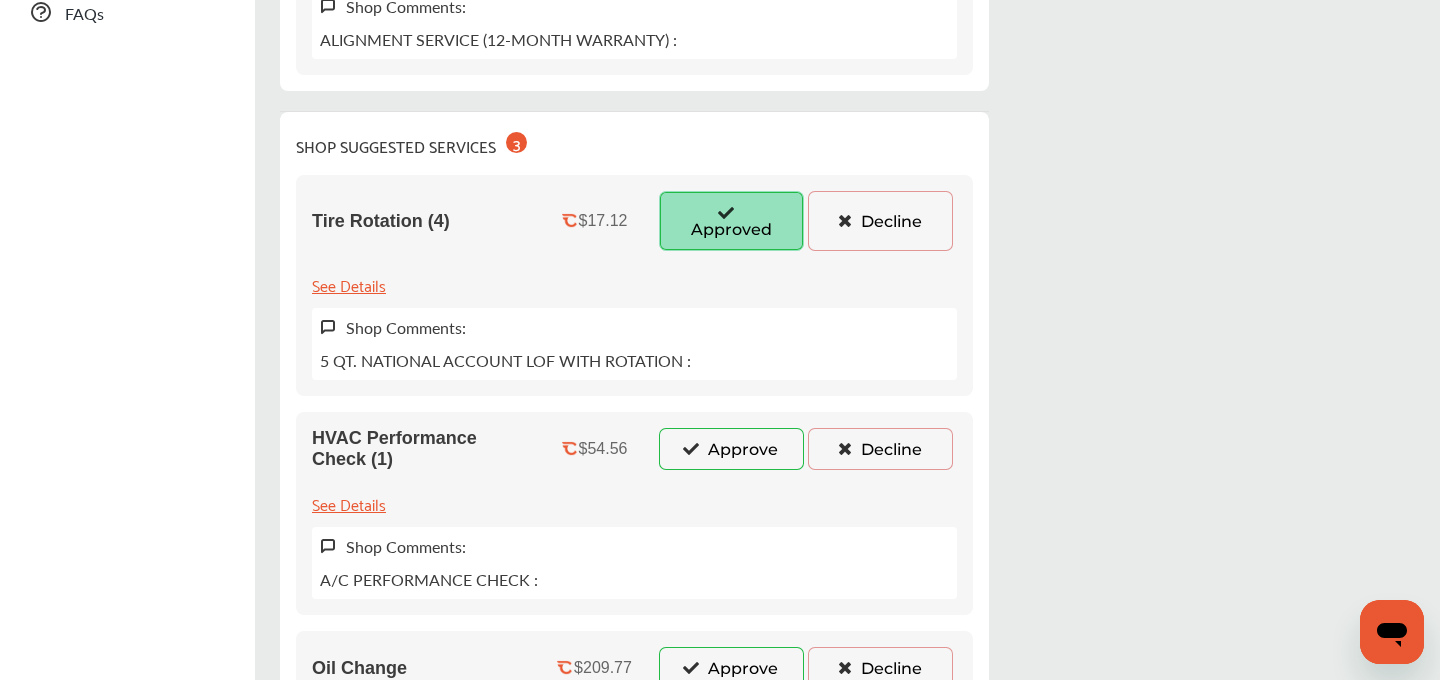 scroll, scrollTop: 760, scrollLeft: 0, axis: vertical 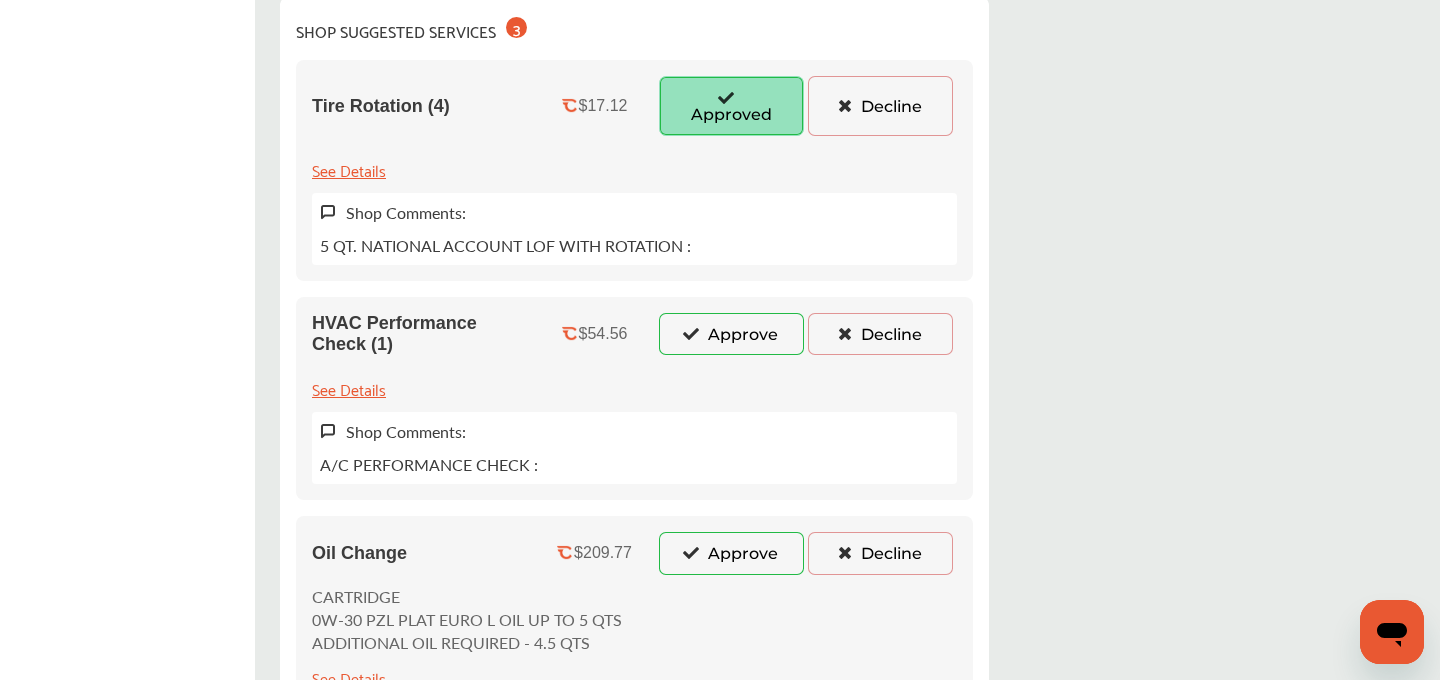 click on "Approve" at bounding box center [731, 334] 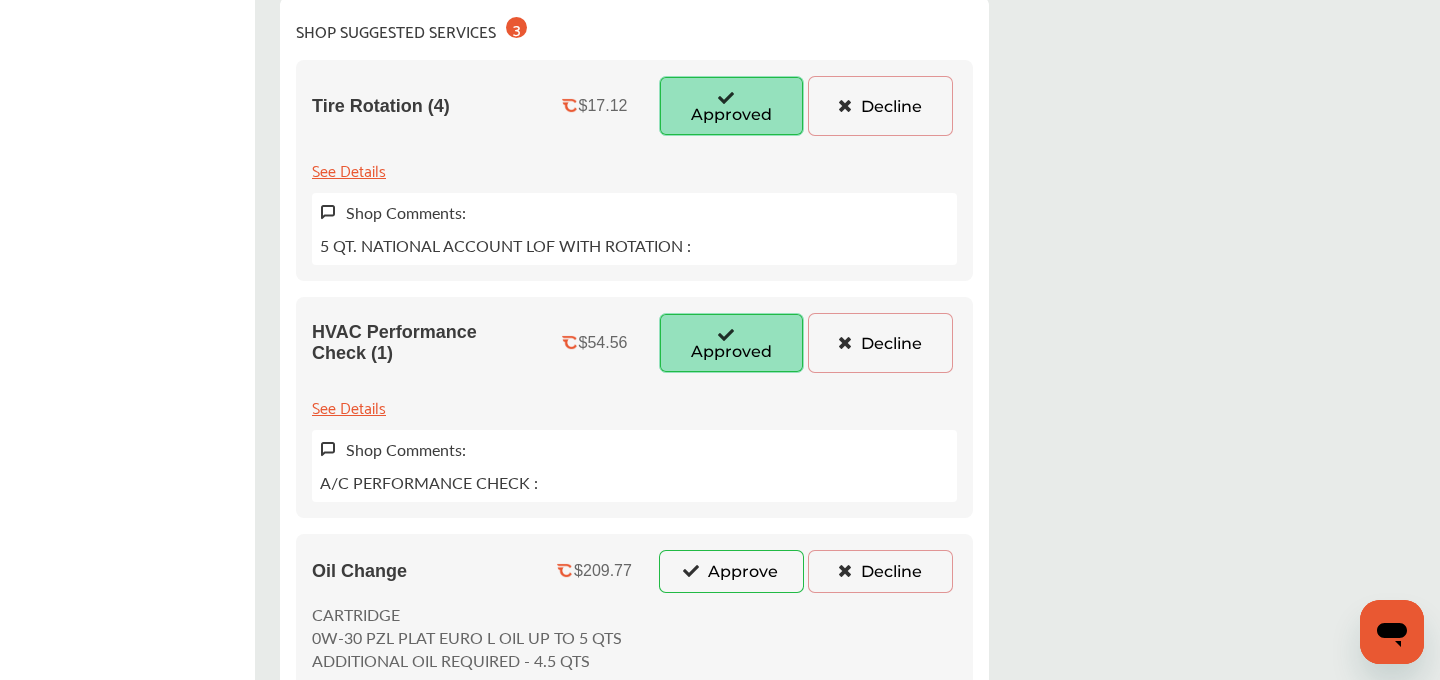 click on "Decline" at bounding box center [880, 571] 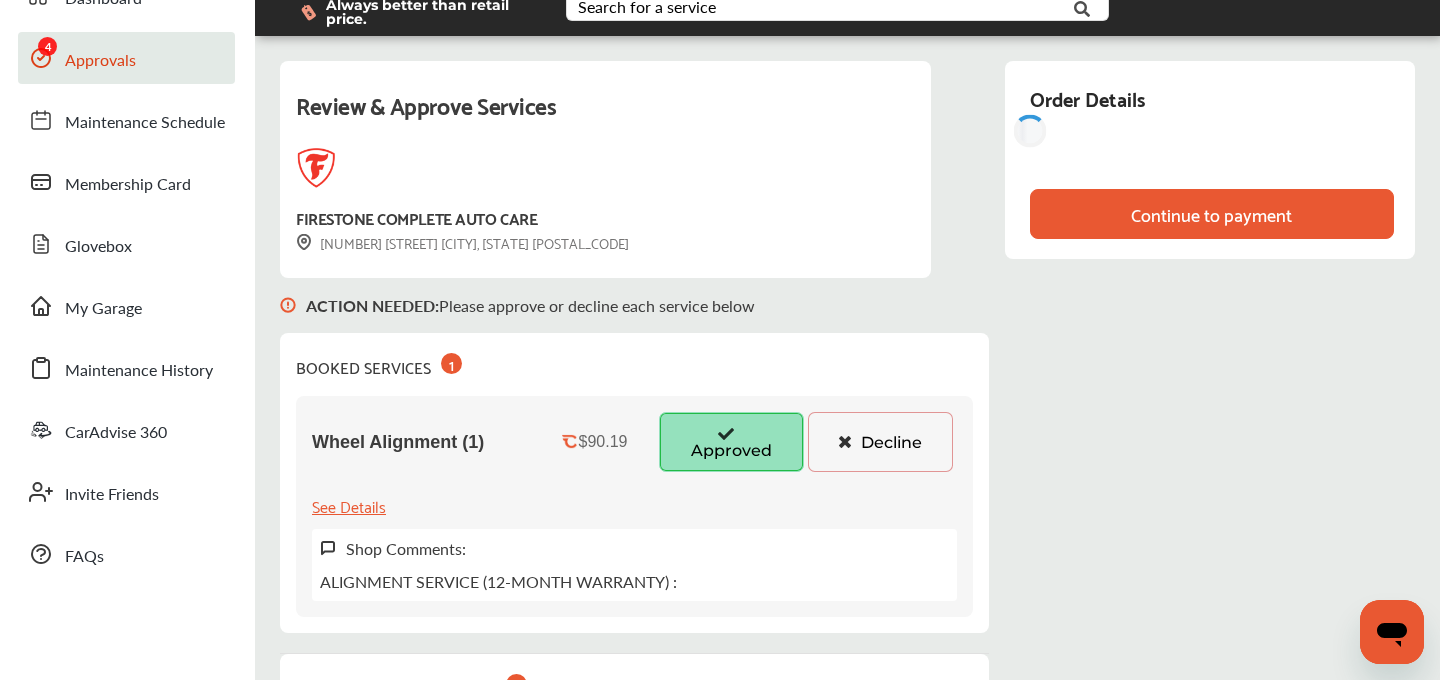 scroll, scrollTop: 0, scrollLeft: 0, axis: both 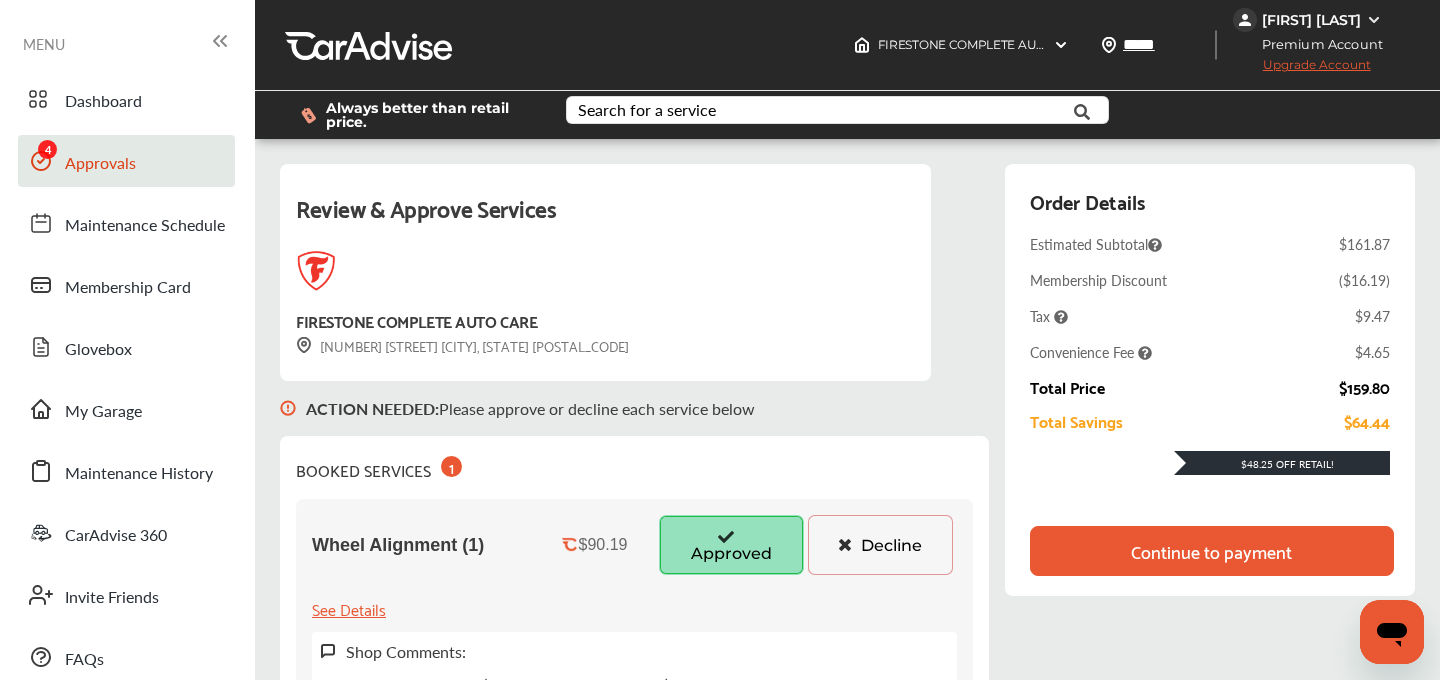 click on "Continue to payment" at bounding box center (1211, 551) 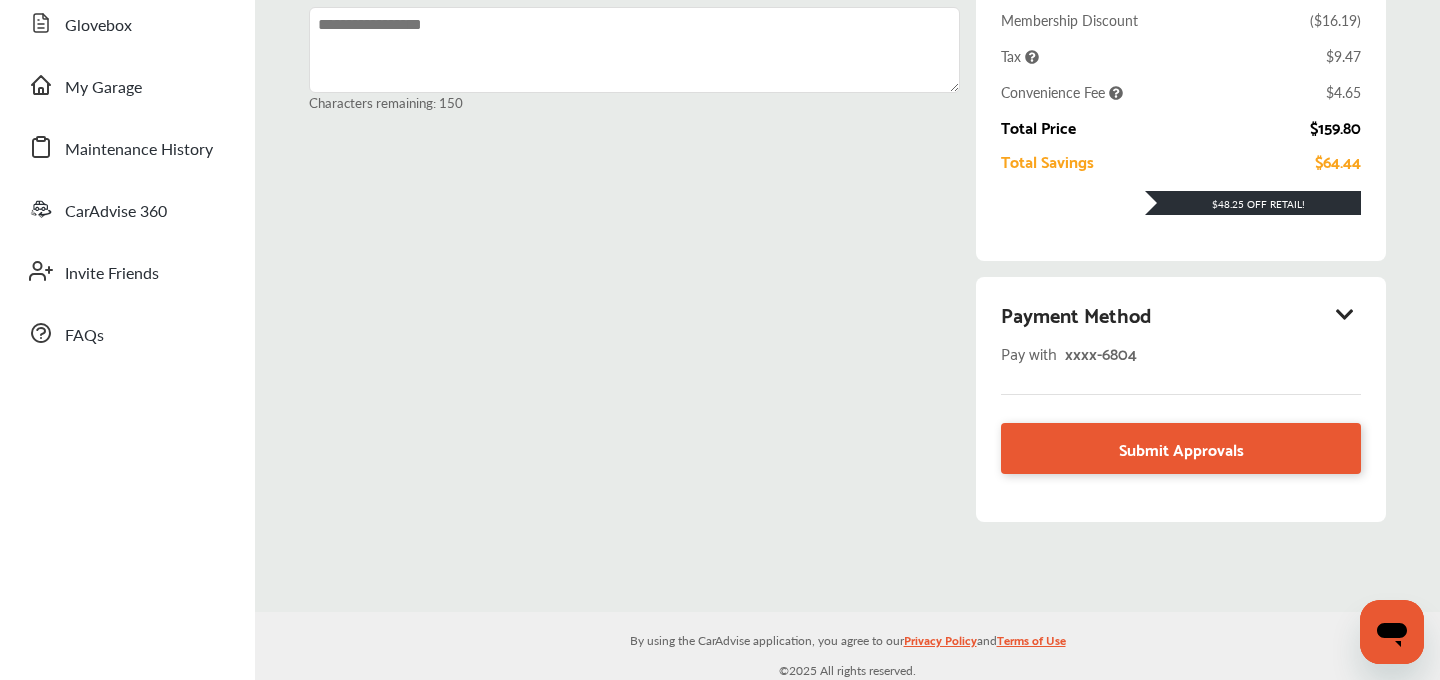 scroll, scrollTop: 325, scrollLeft: 0, axis: vertical 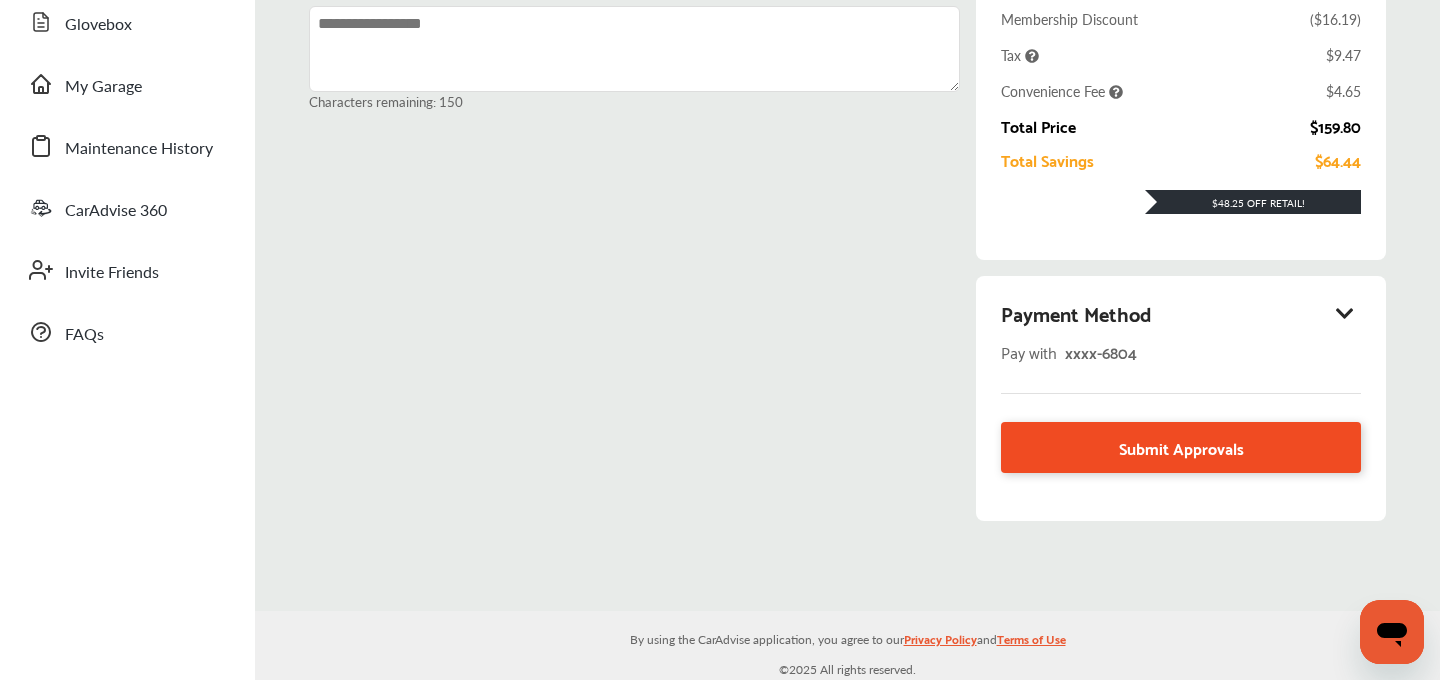click on "Submit Approvals" at bounding box center [1181, 447] 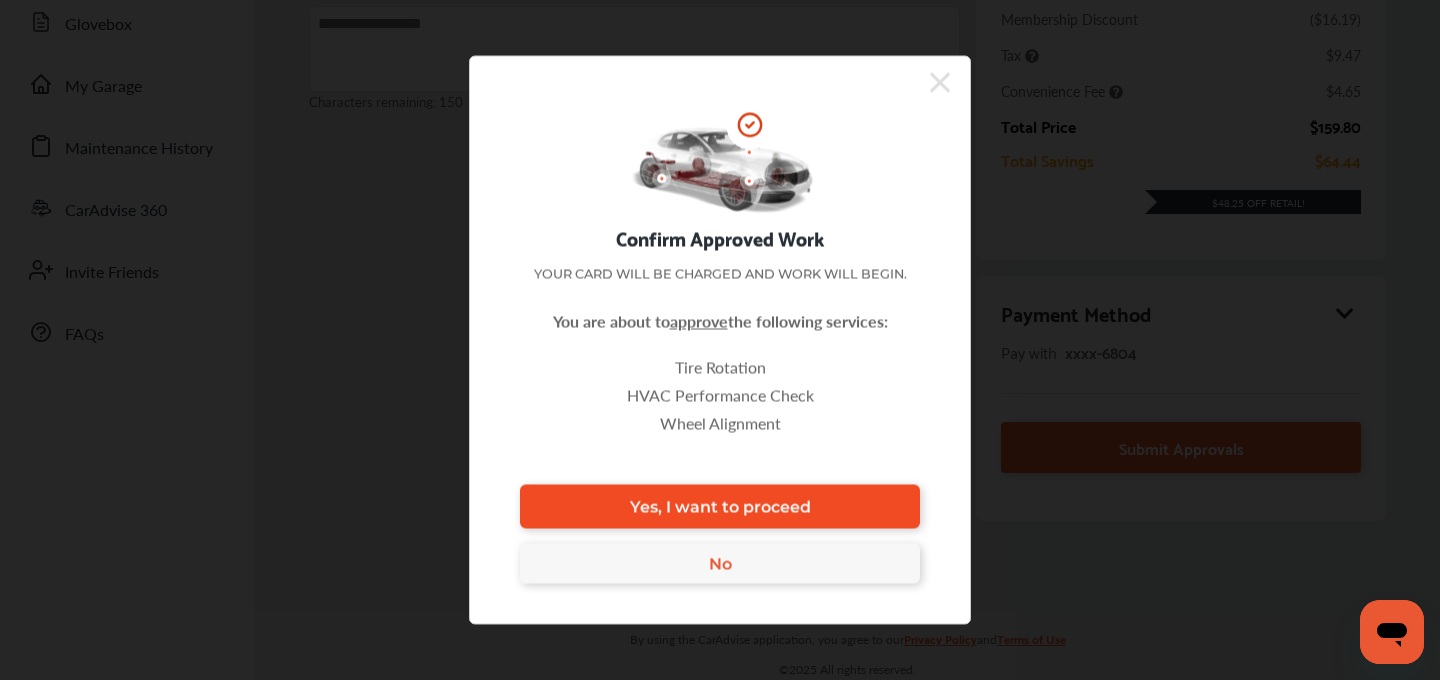click on "Yes, I want to proceed" at bounding box center [720, 507] 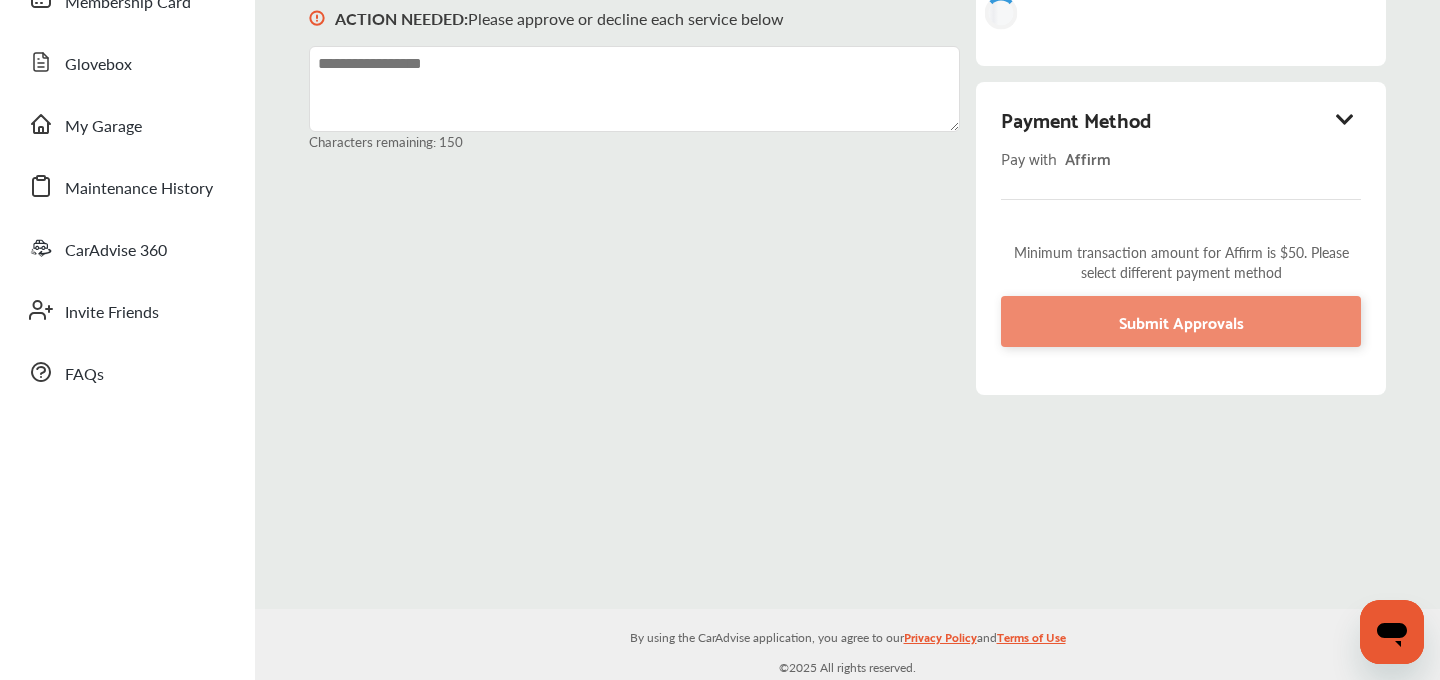 scroll, scrollTop: 325, scrollLeft: 0, axis: vertical 